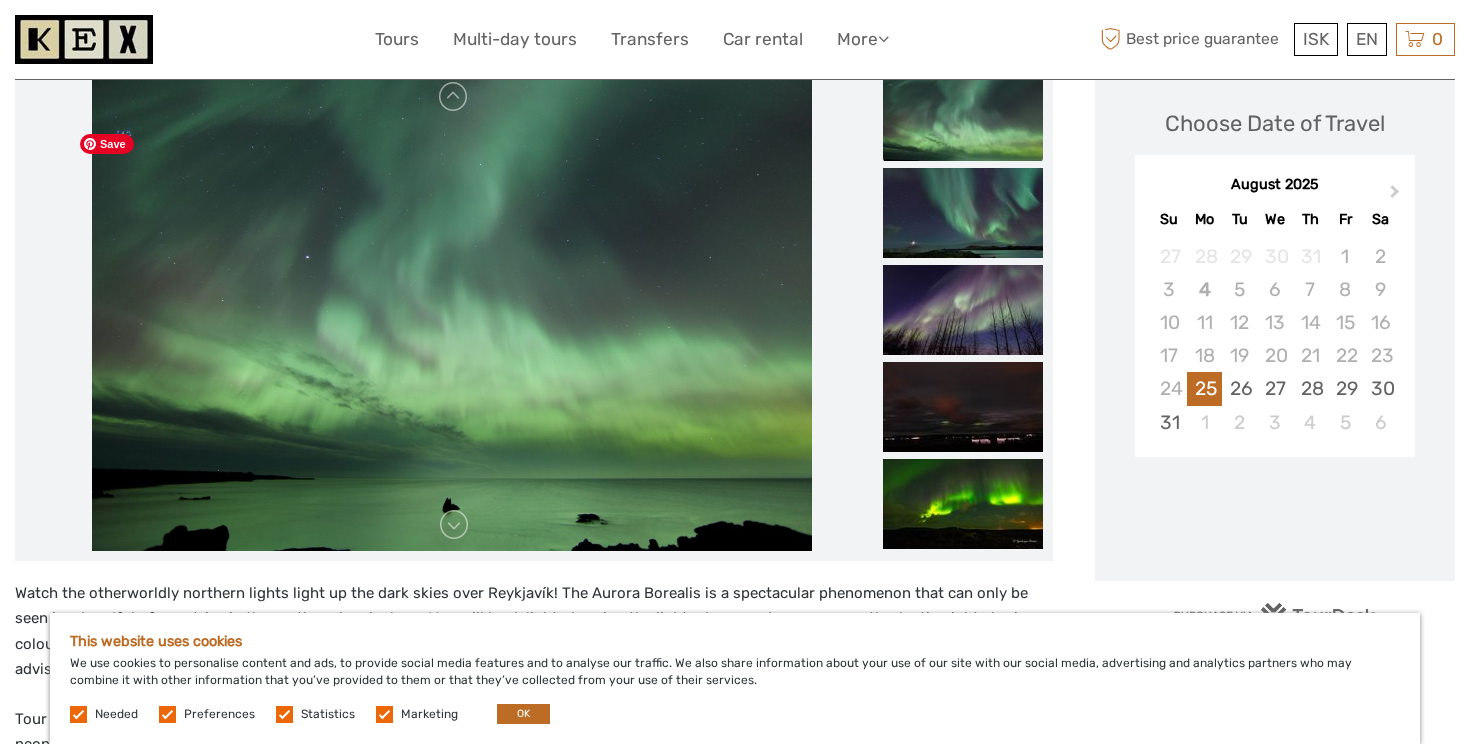 scroll, scrollTop: 407, scrollLeft: 0, axis: vertical 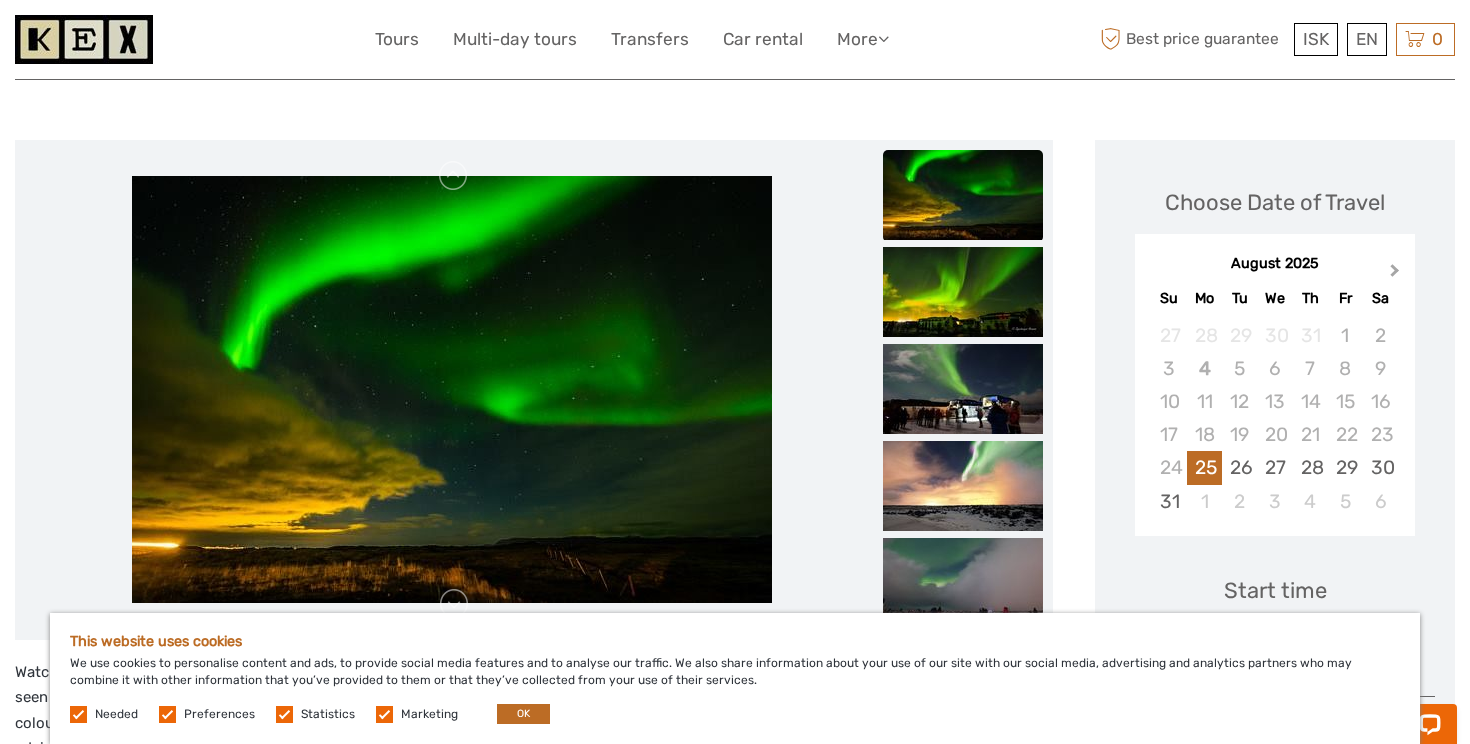 click on "Next Month" at bounding box center (1397, 275) 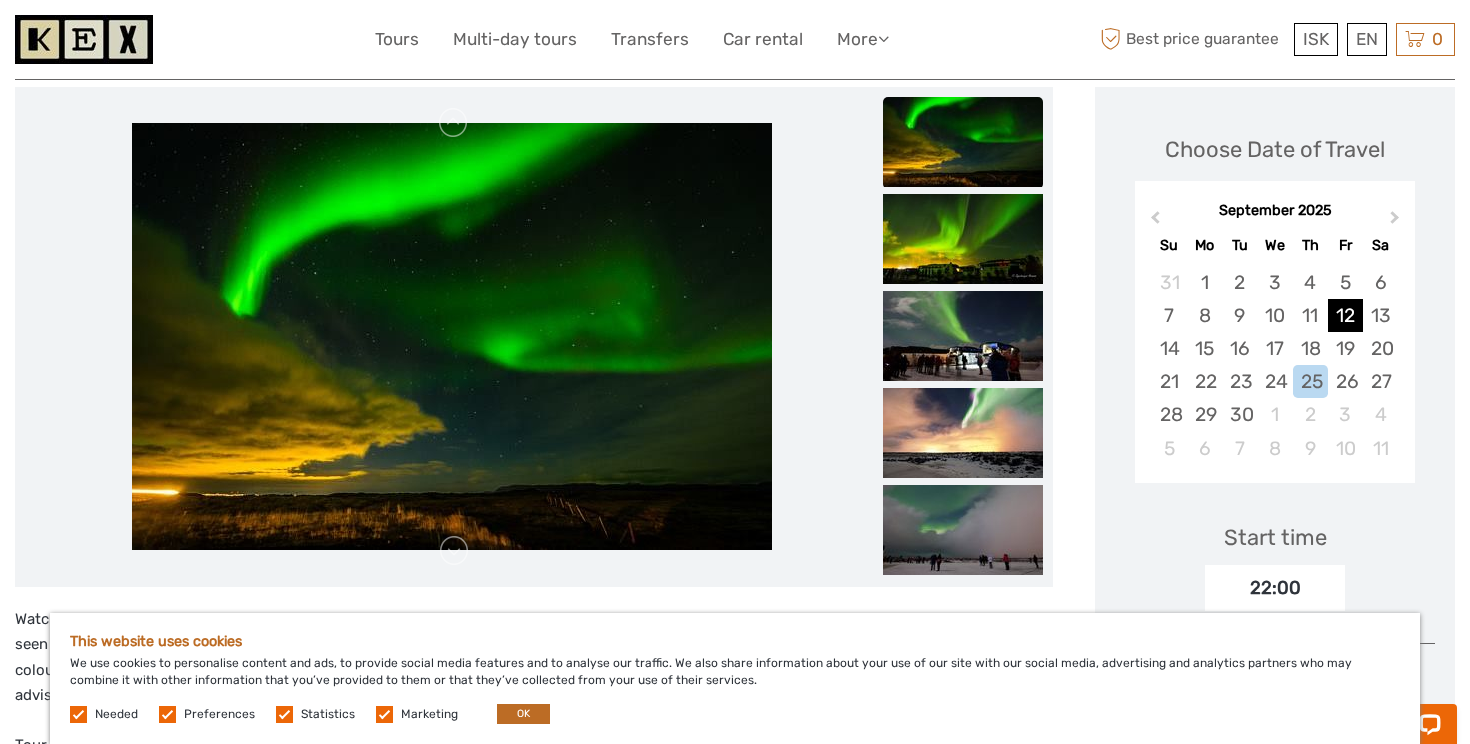scroll, scrollTop: 279, scrollLeft: 0, axis: vertical 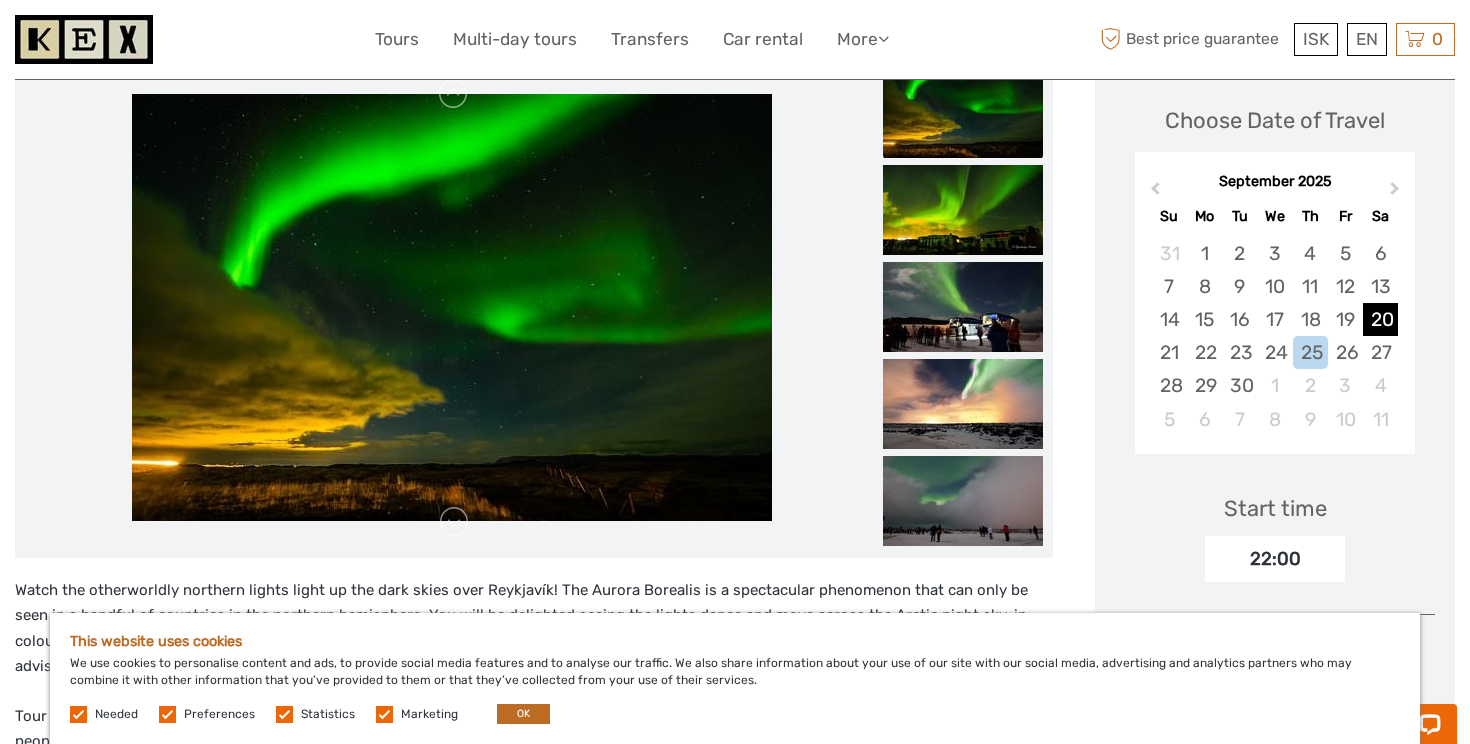 click on "20" at bounding box center (1380, 319) 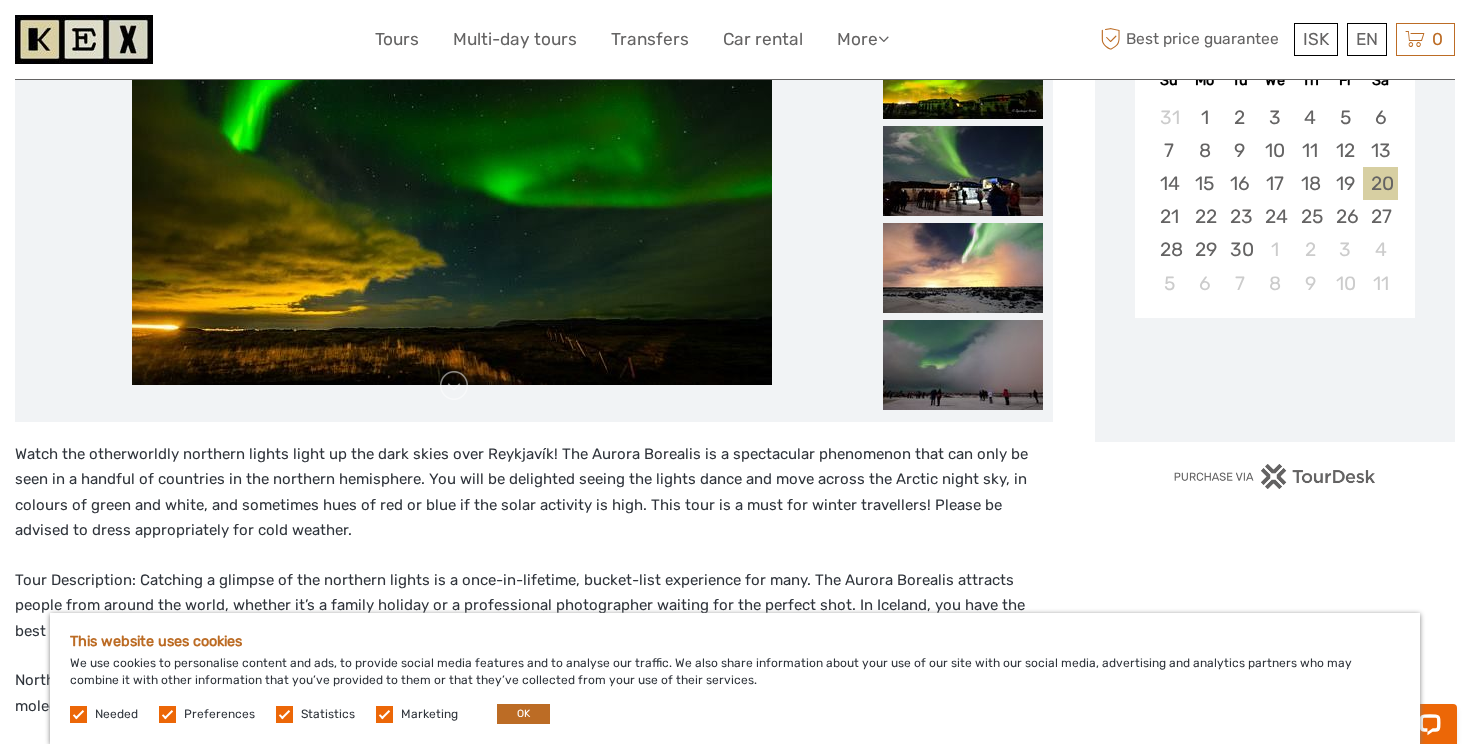 scroll, scrollTop: 397, scrollLeft: 0, axis: vertical 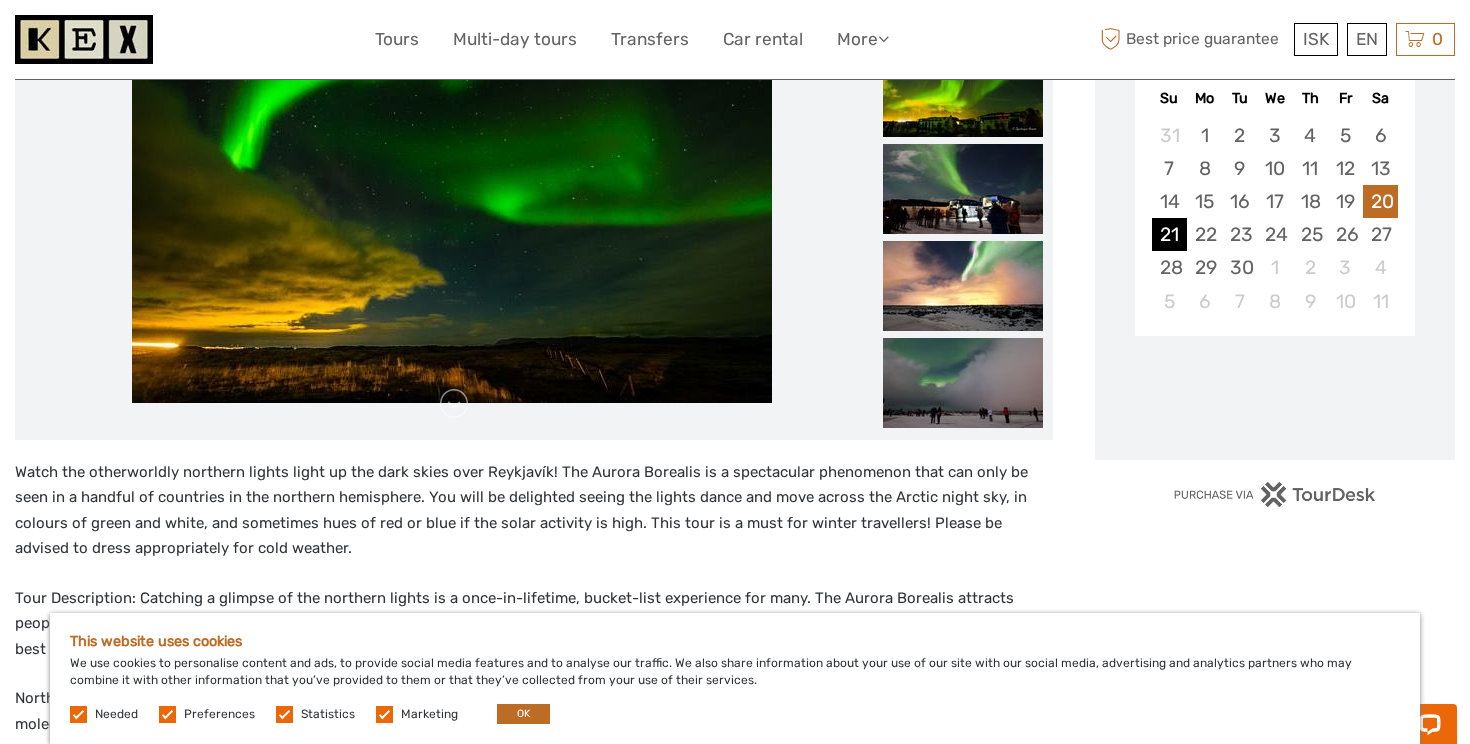 click on "21" at bounding box center (1169, 234) 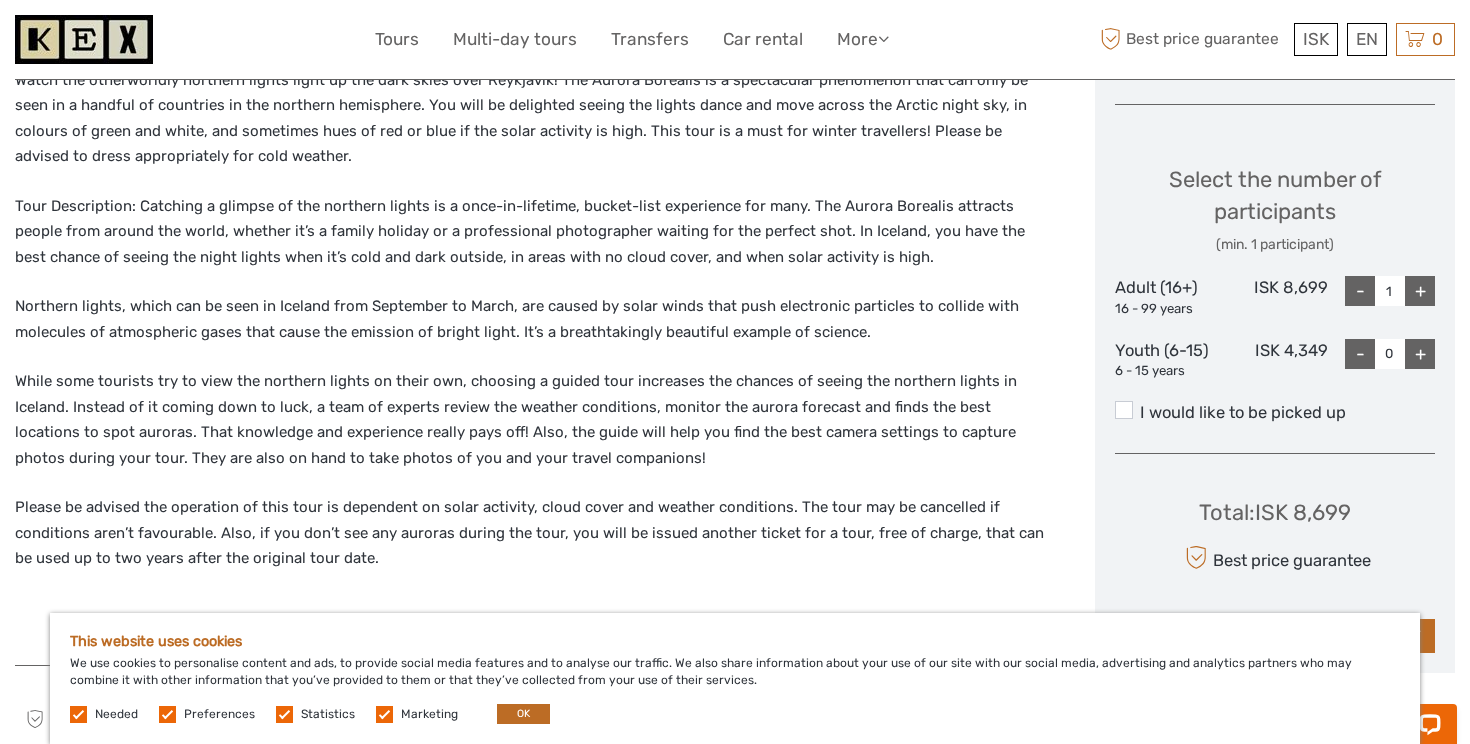 scroll, scrollTop: 798, scrollLeft: 0, axis: vertical 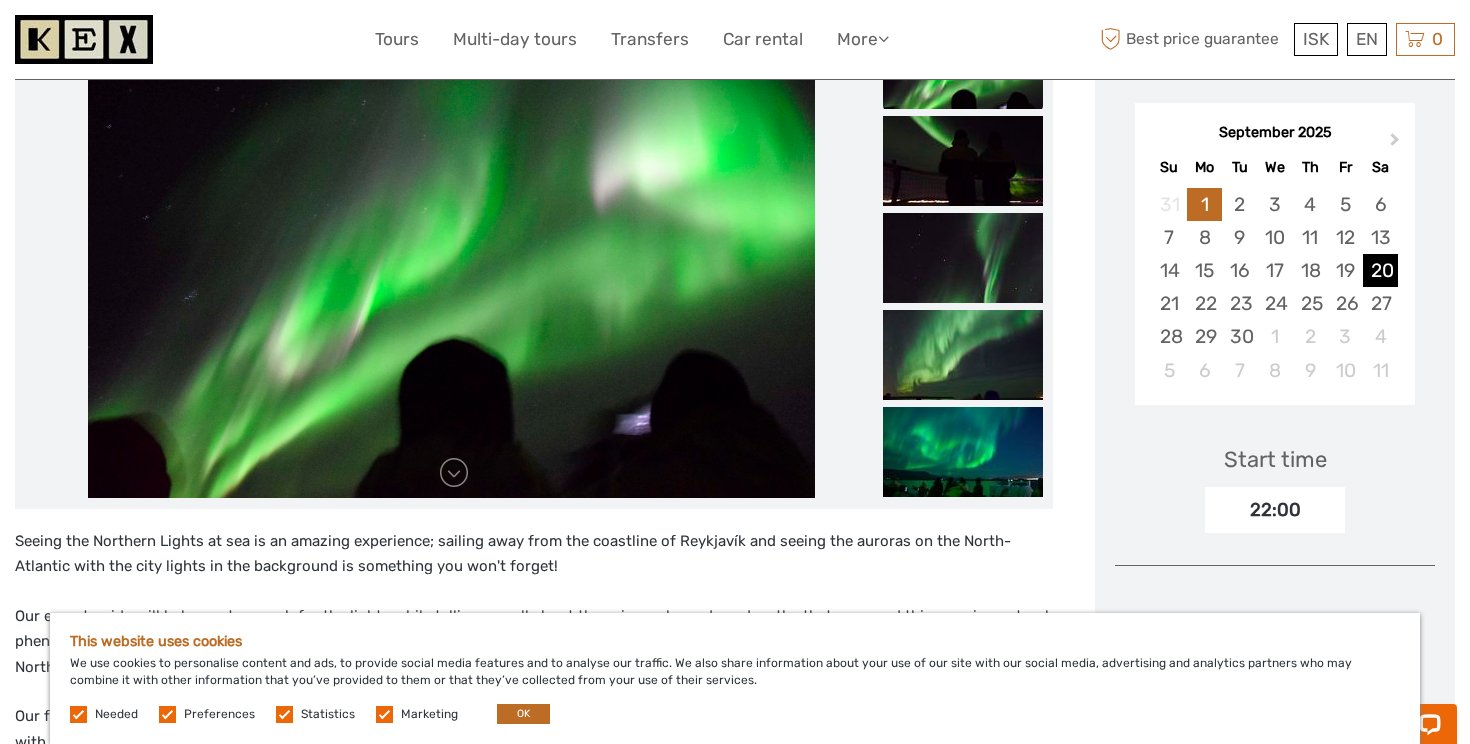 click on "20" at bounding box center [1380, 270] 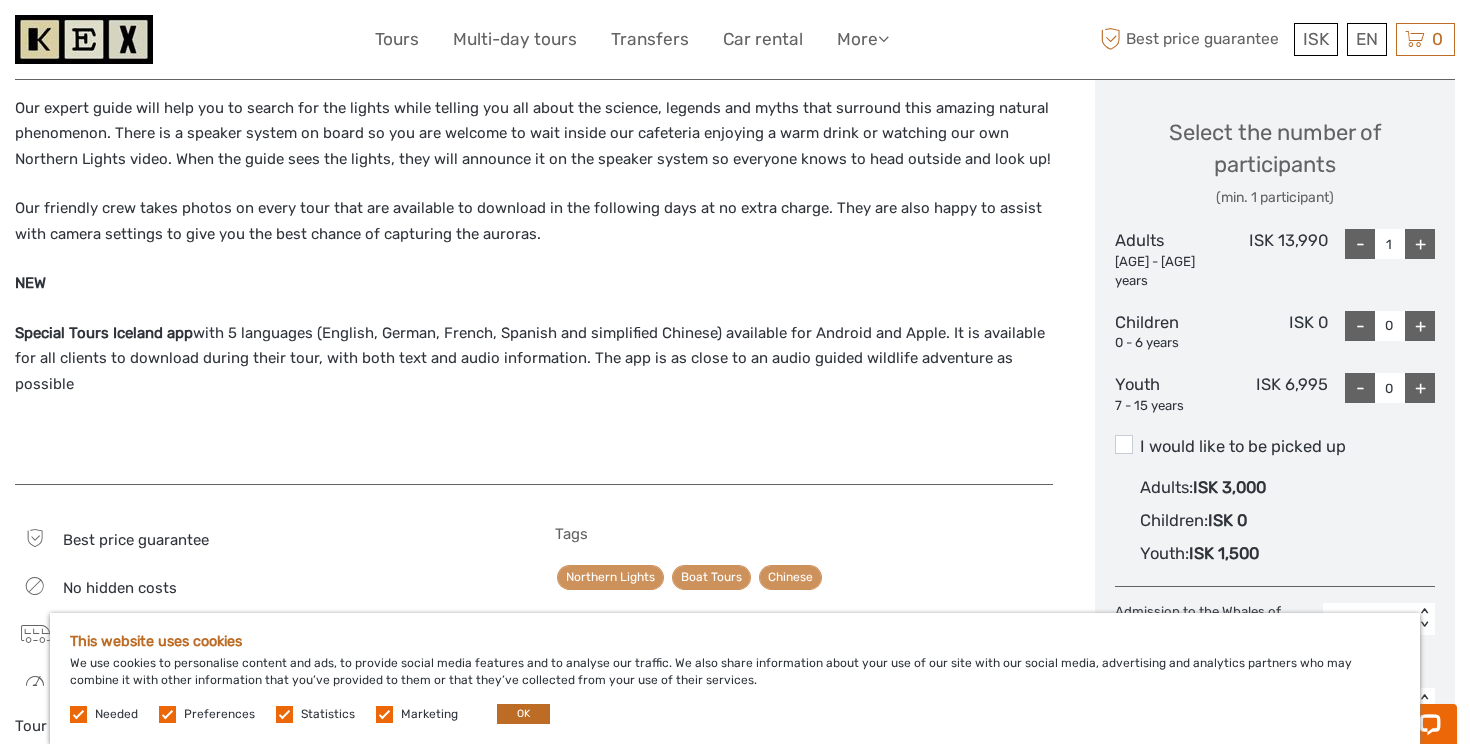 scroll, scrollTop: 848, scrollLeft: 0, axis: vertical 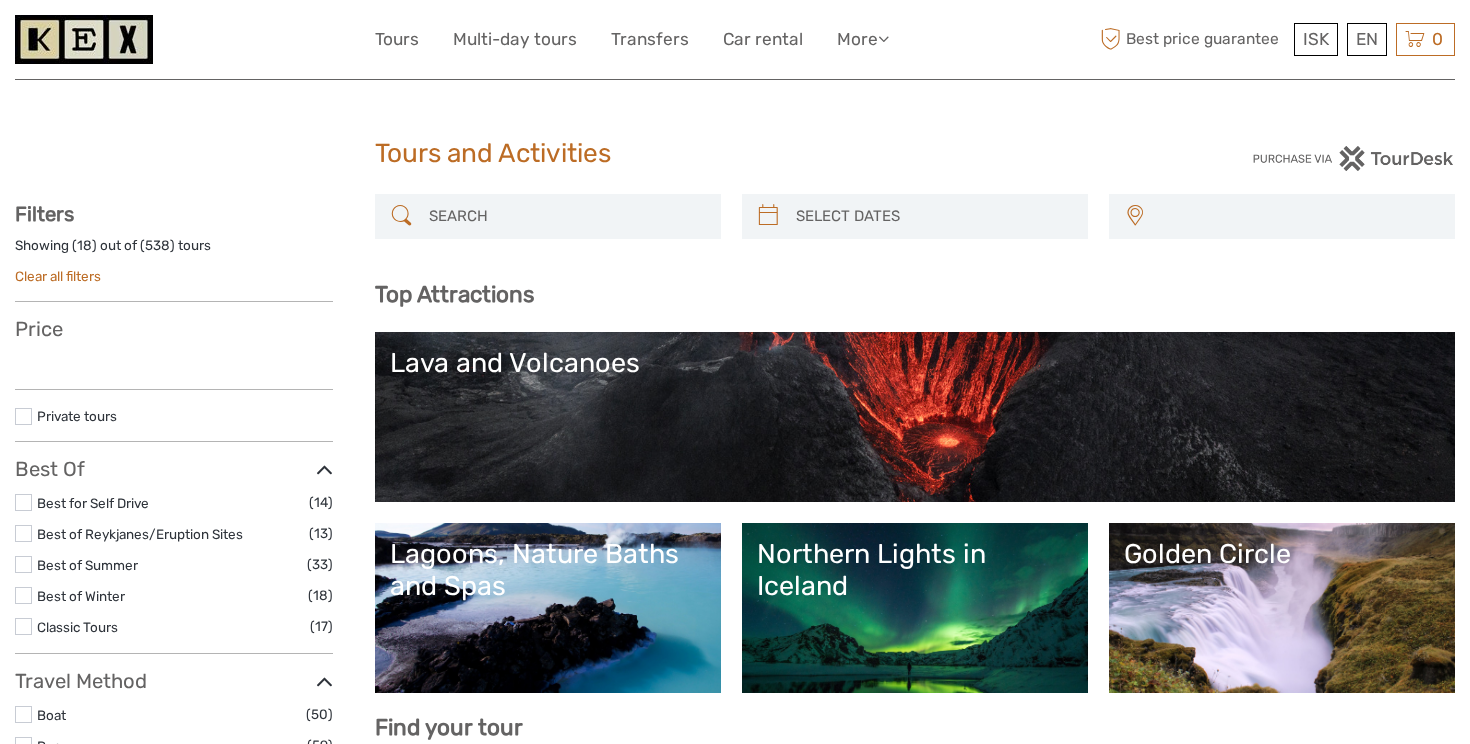 select 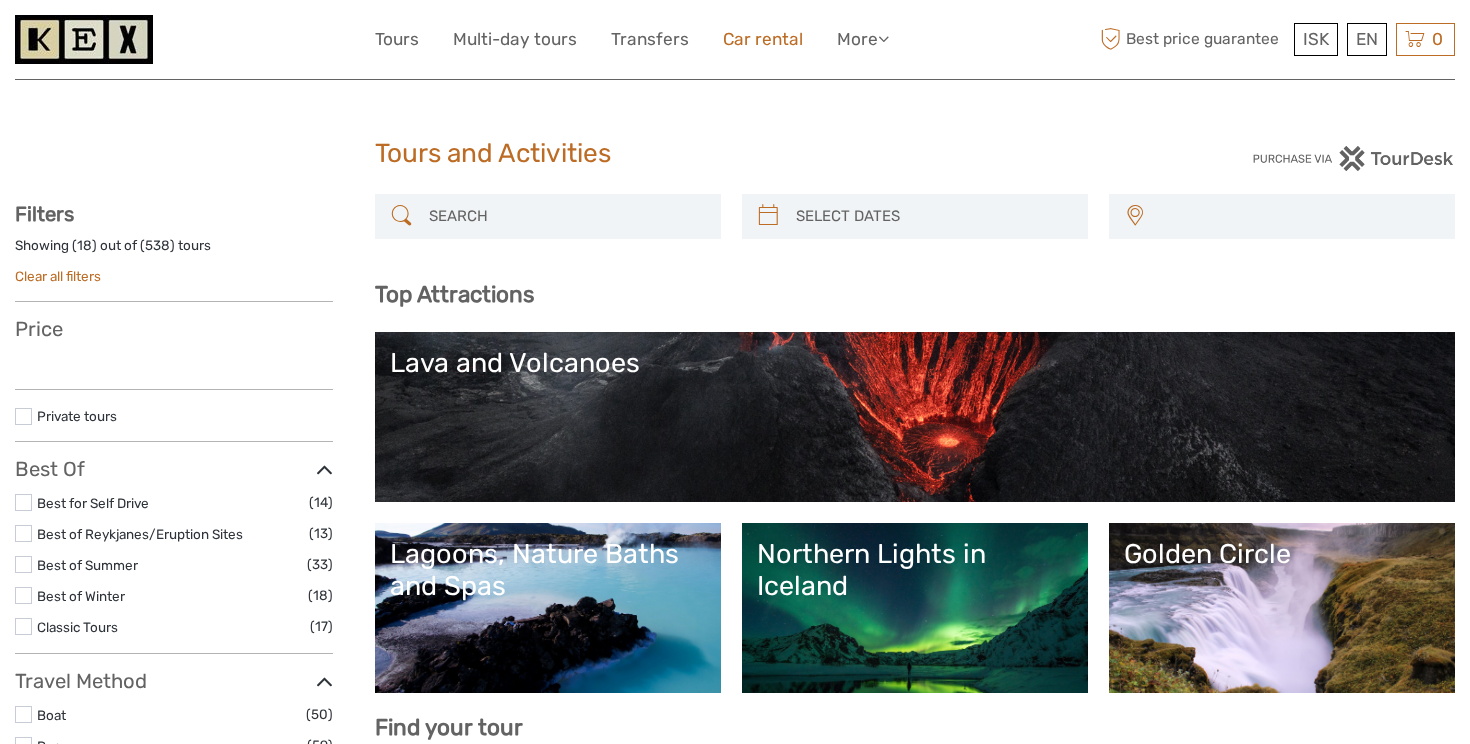 scroll, scrollTop: 0, scrollLeft: 0, axis: both 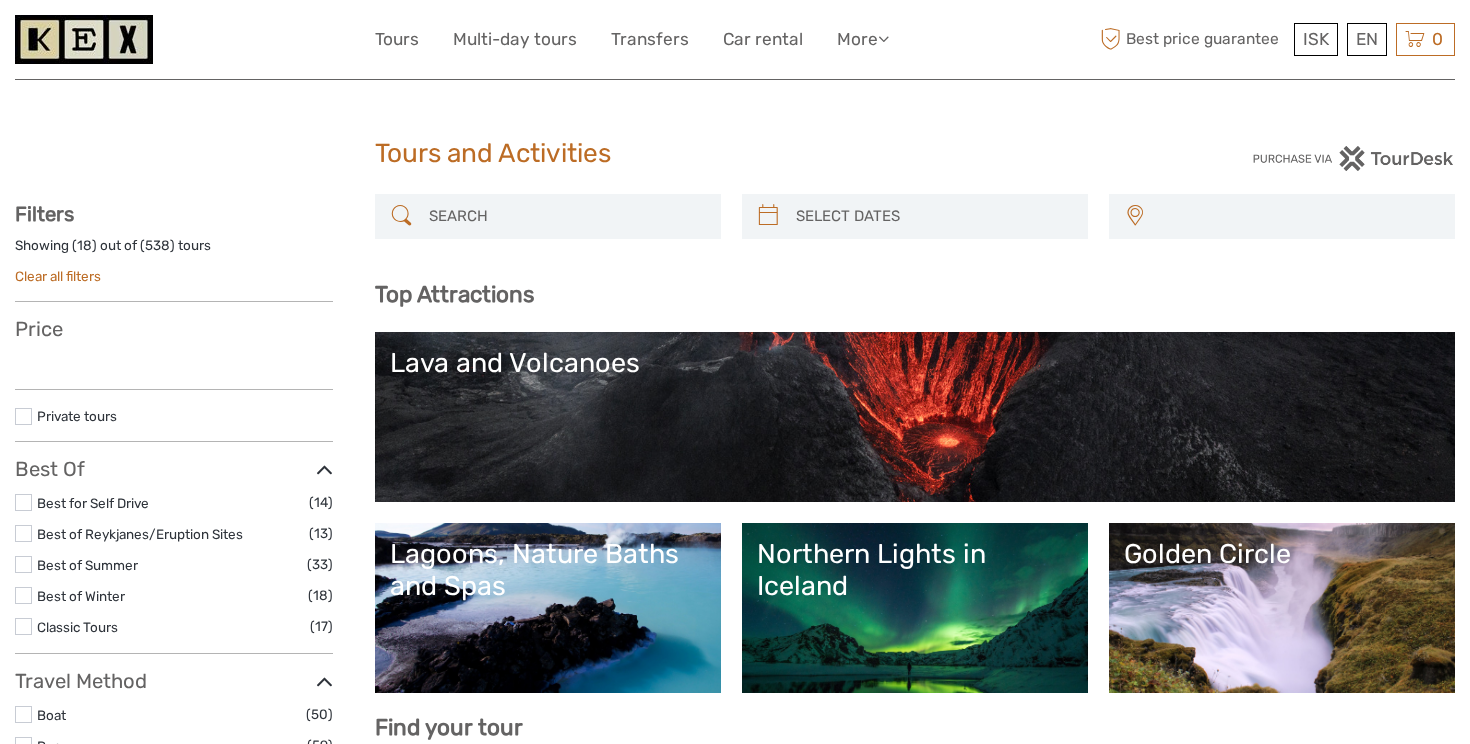 select 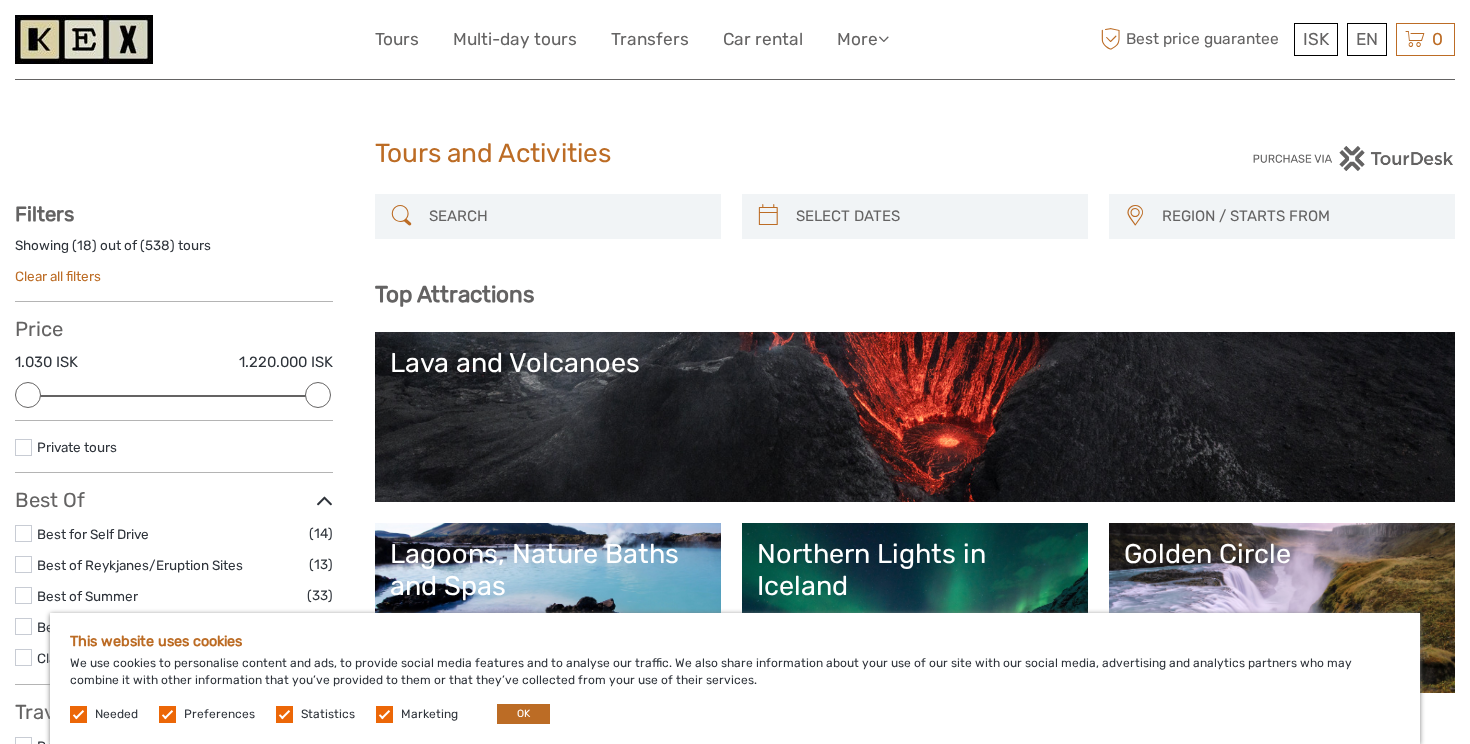 scroll, scrollTop: 67, scrollLeft: 0, axis: vertical 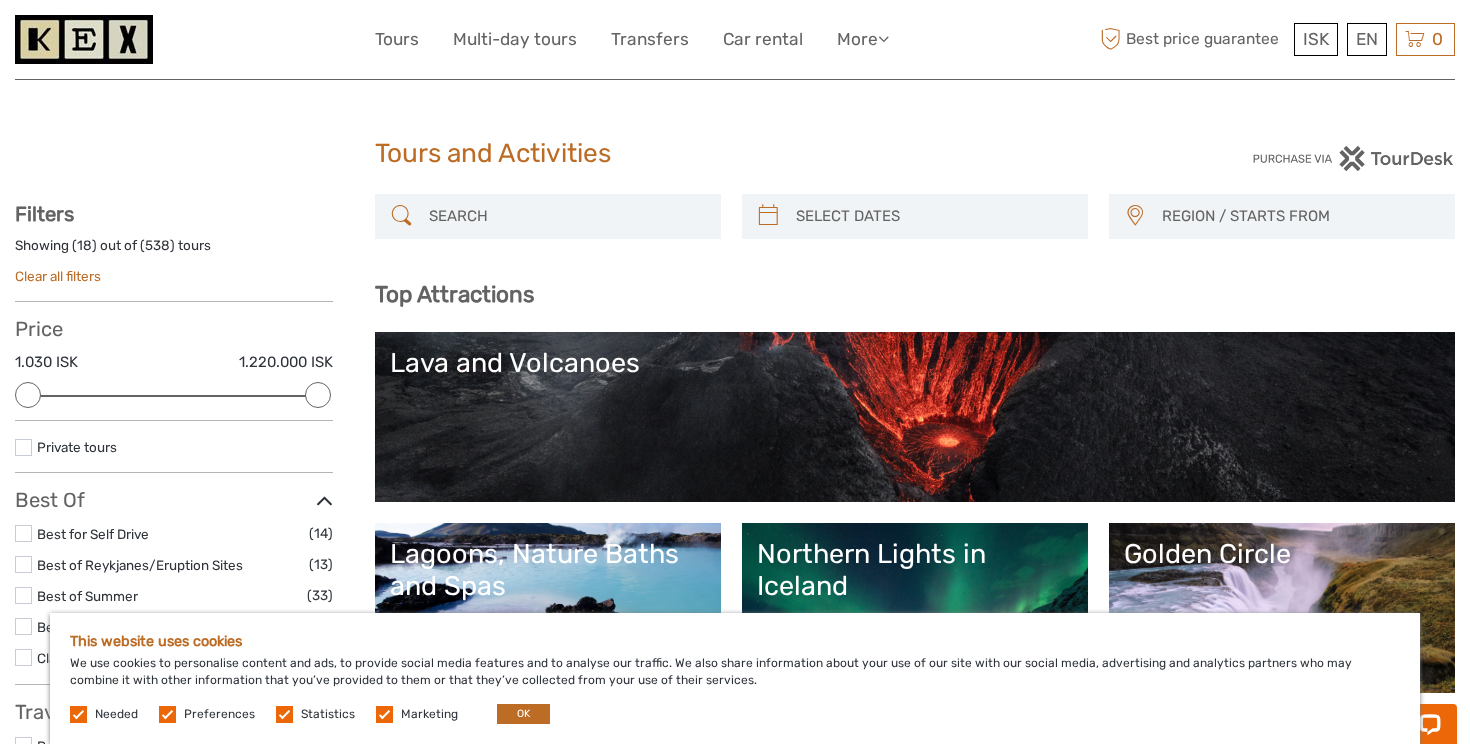 type on "04/08/2025" 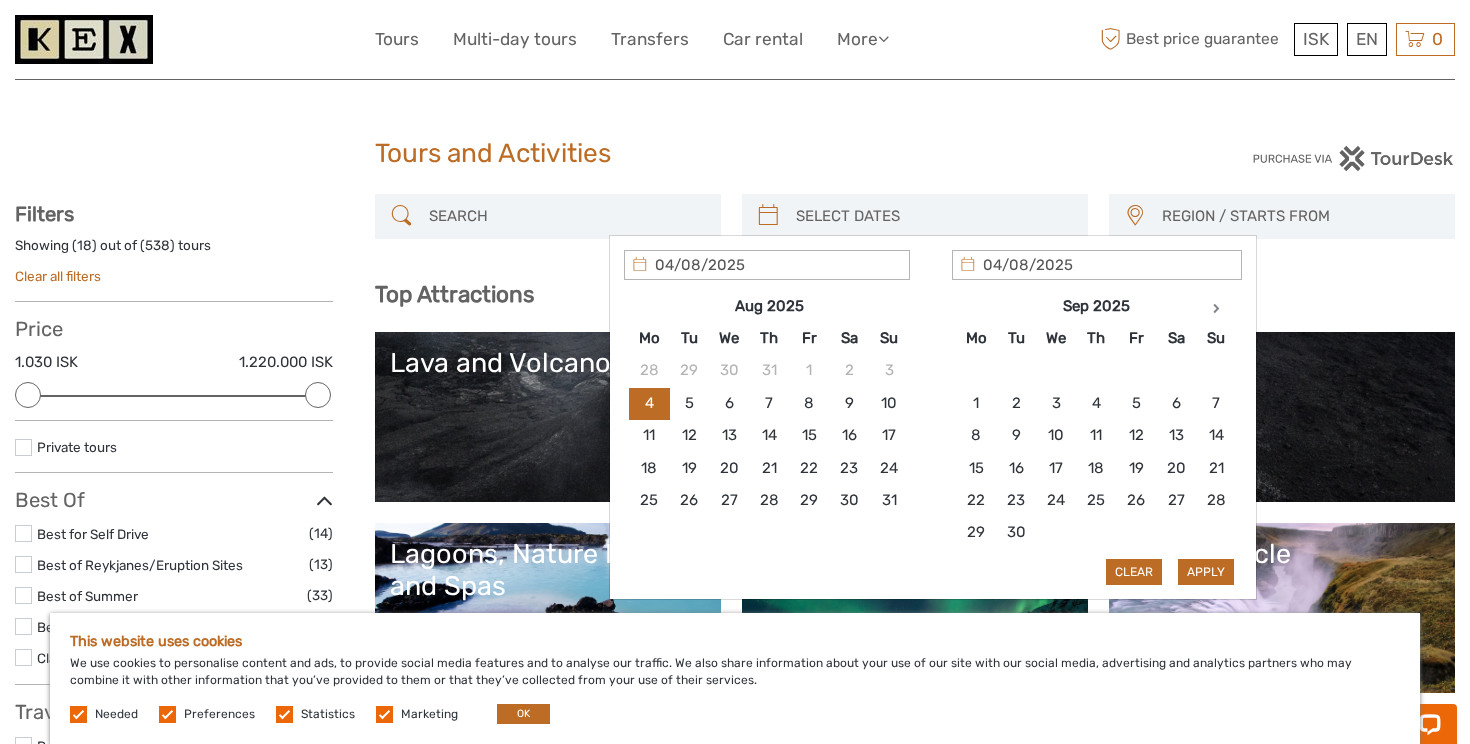 click at bounding box center [933, 216] 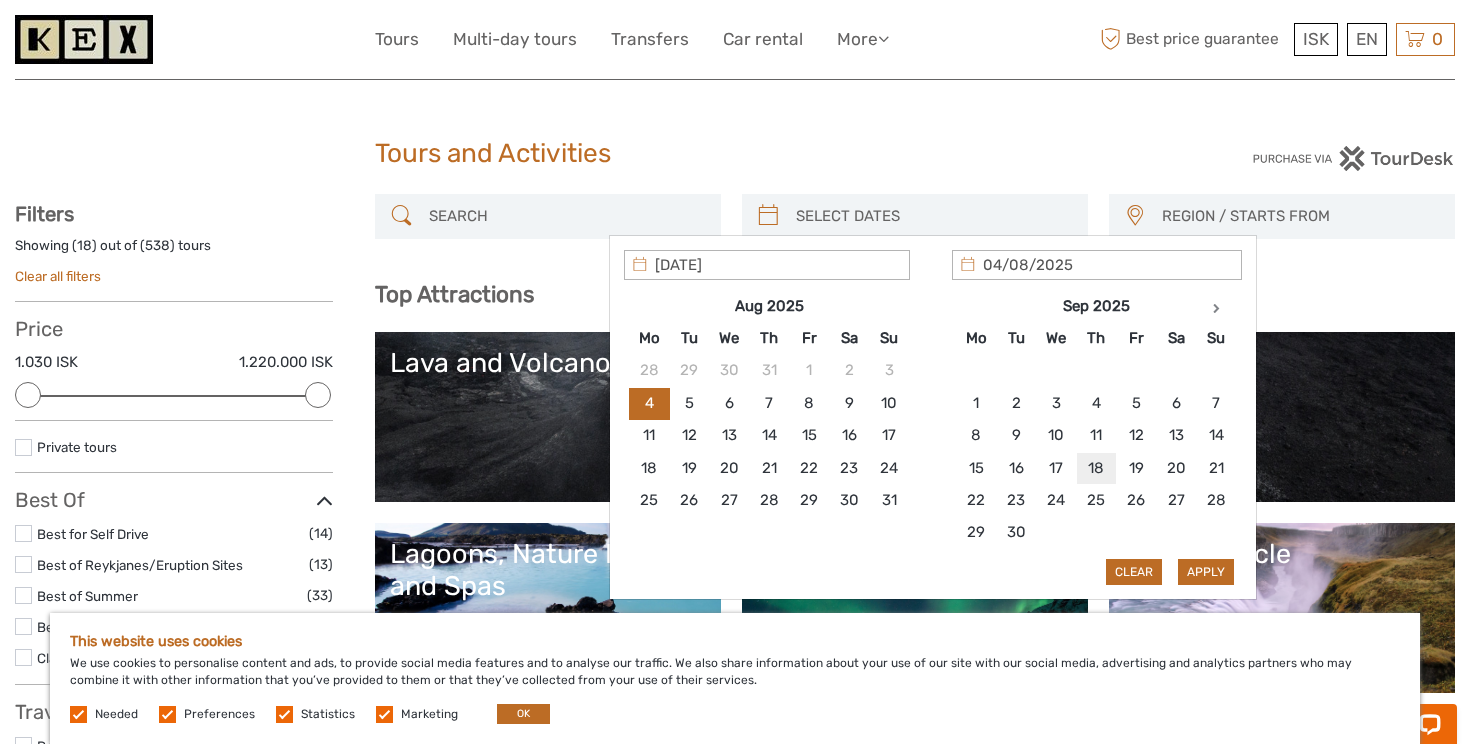 type on "18/09/2025" 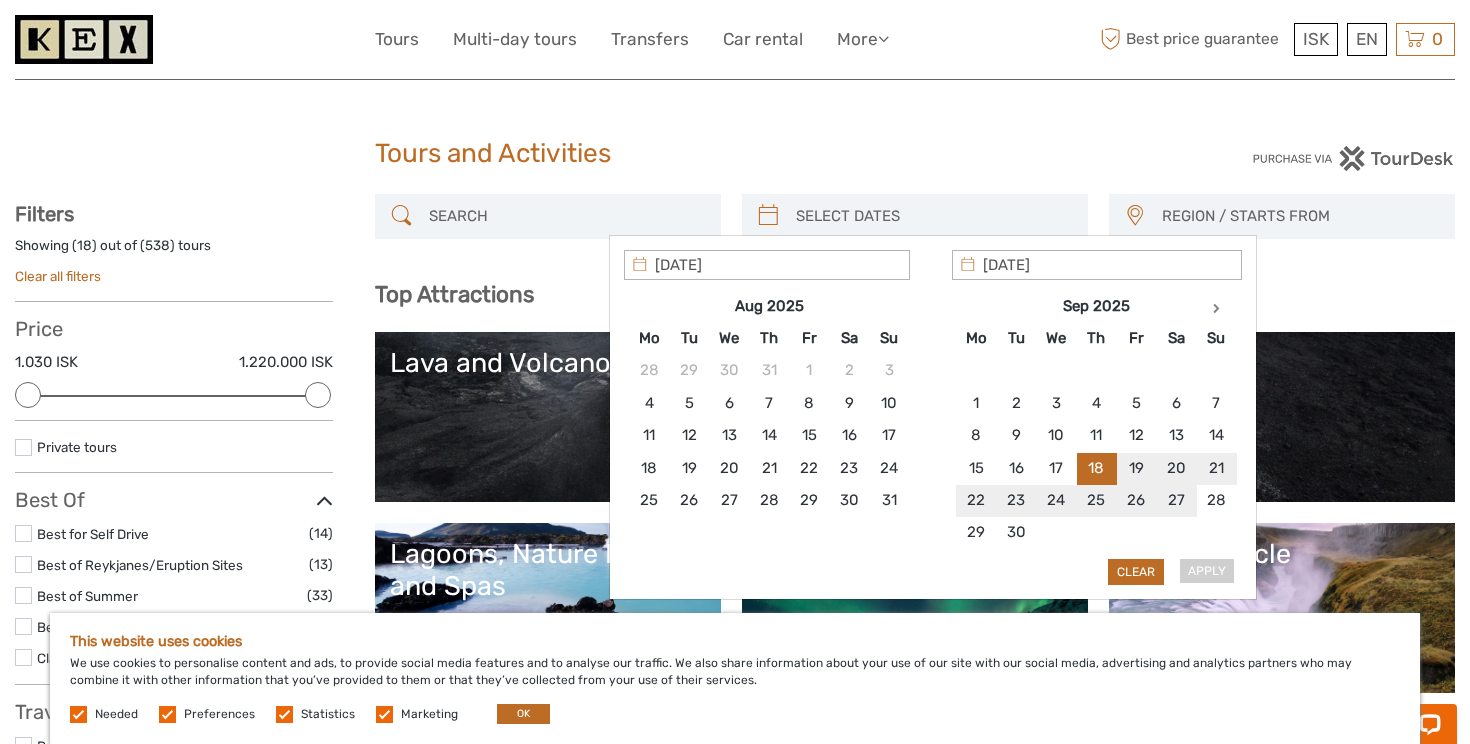 type on "26/09/2025" 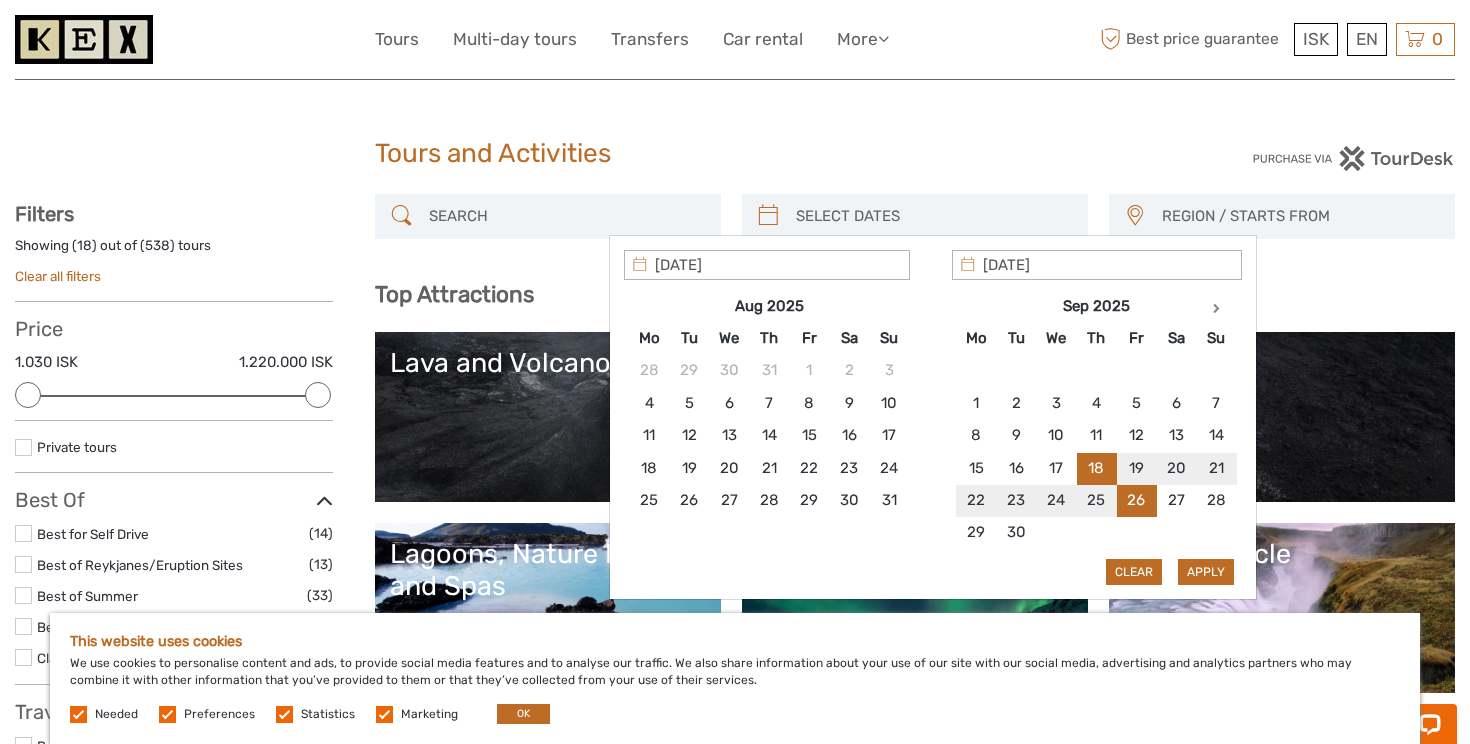 type on "18/09/2025" 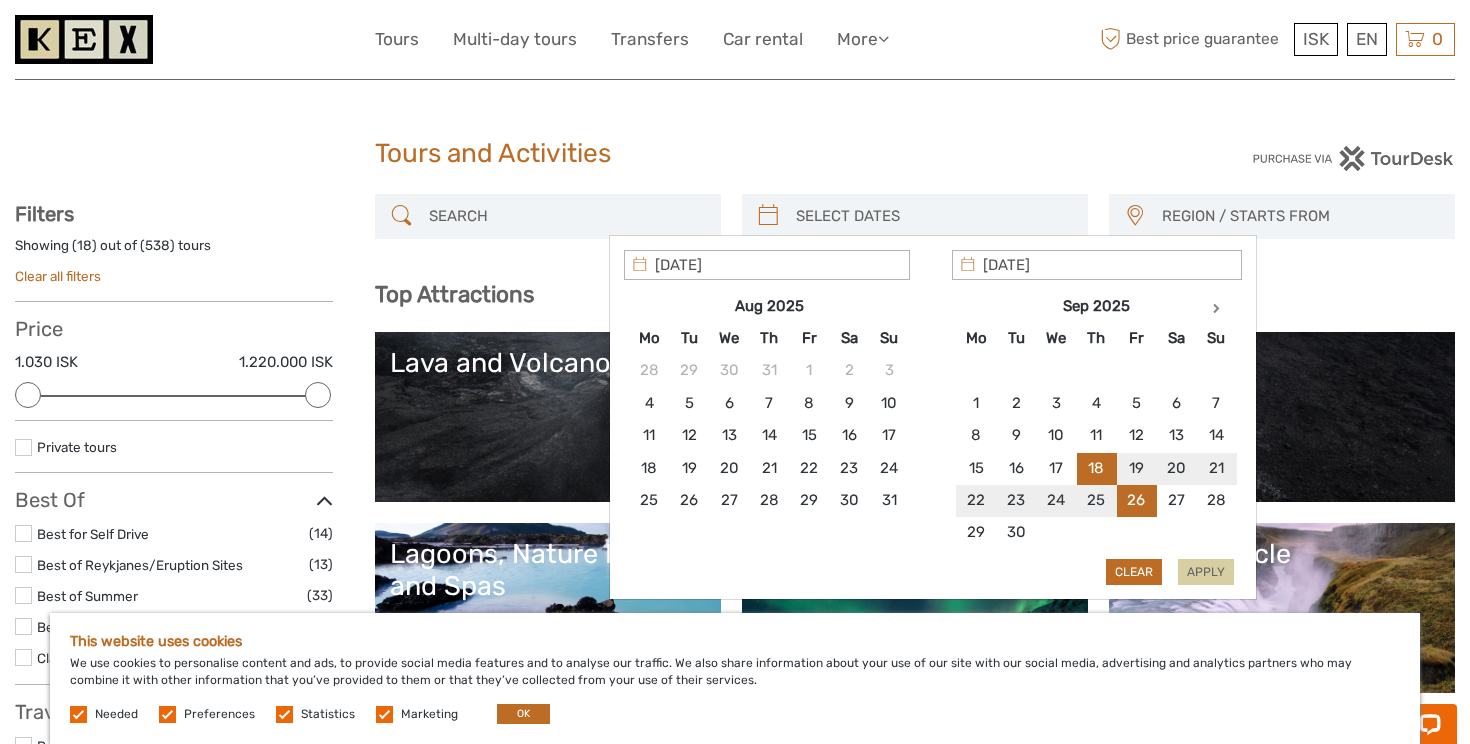 drag, startPoint x: 1144, startPoint y: 572, endPoint x: 1211, endPoint y: 574, distance: 67.02985 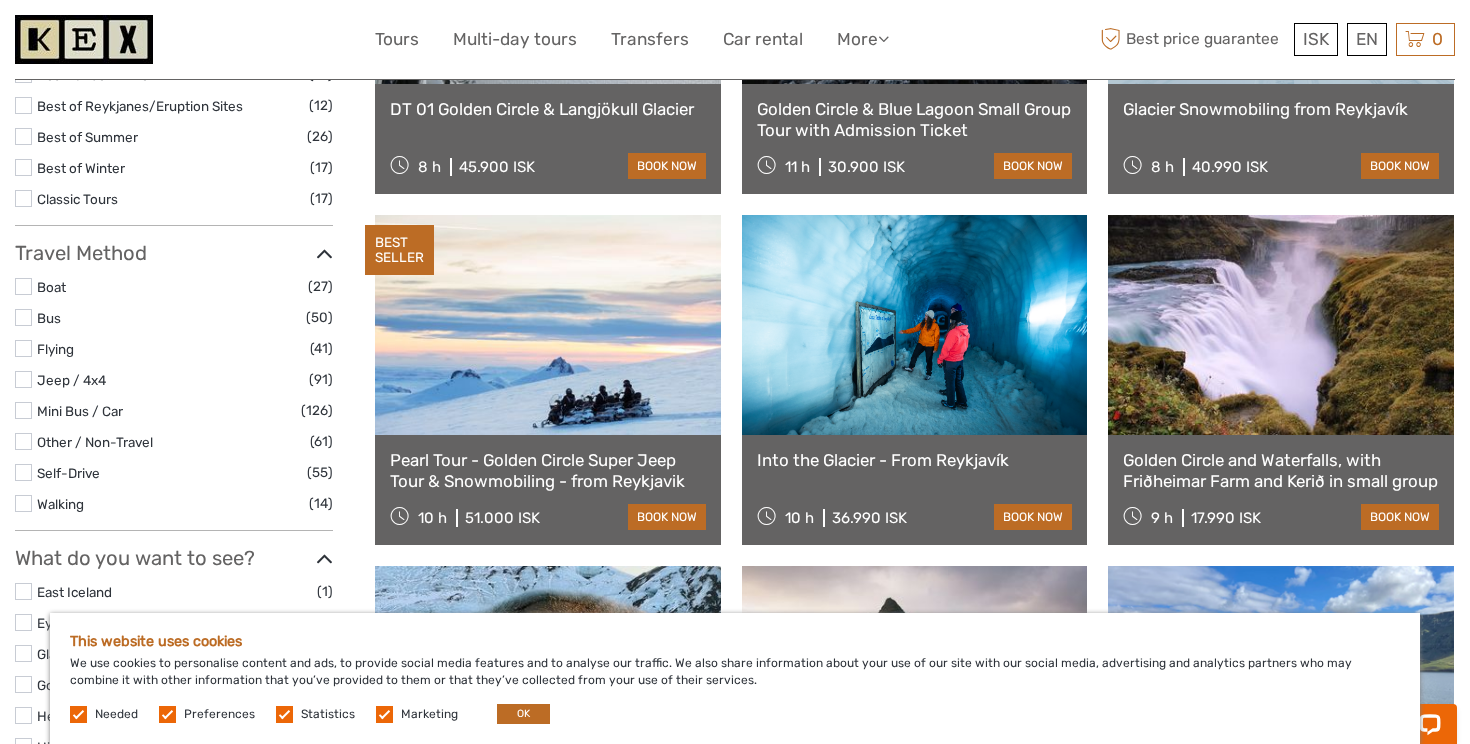 scroll, scrollTop: 469, scrollLeft: 0, axis: vertical 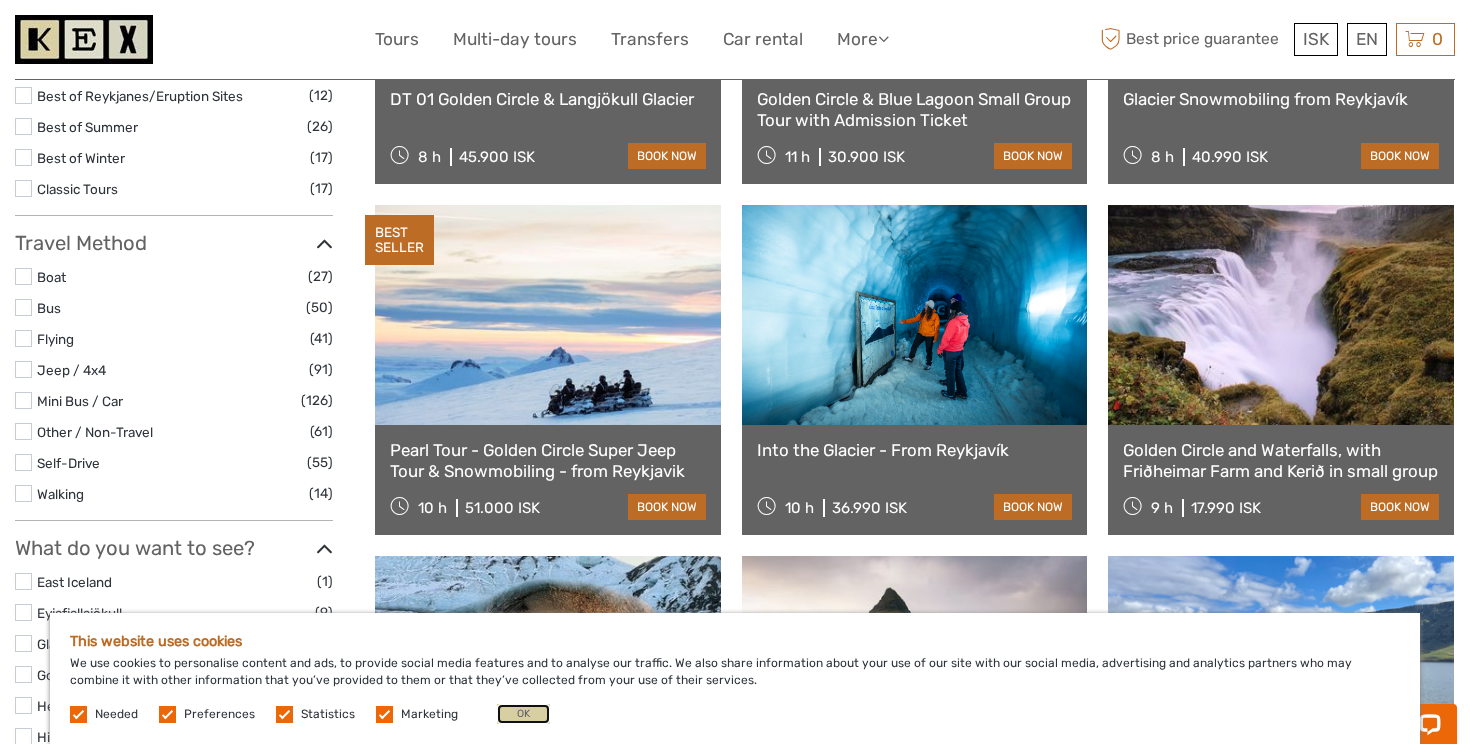click on "OK" at bounding box center [523, 714] 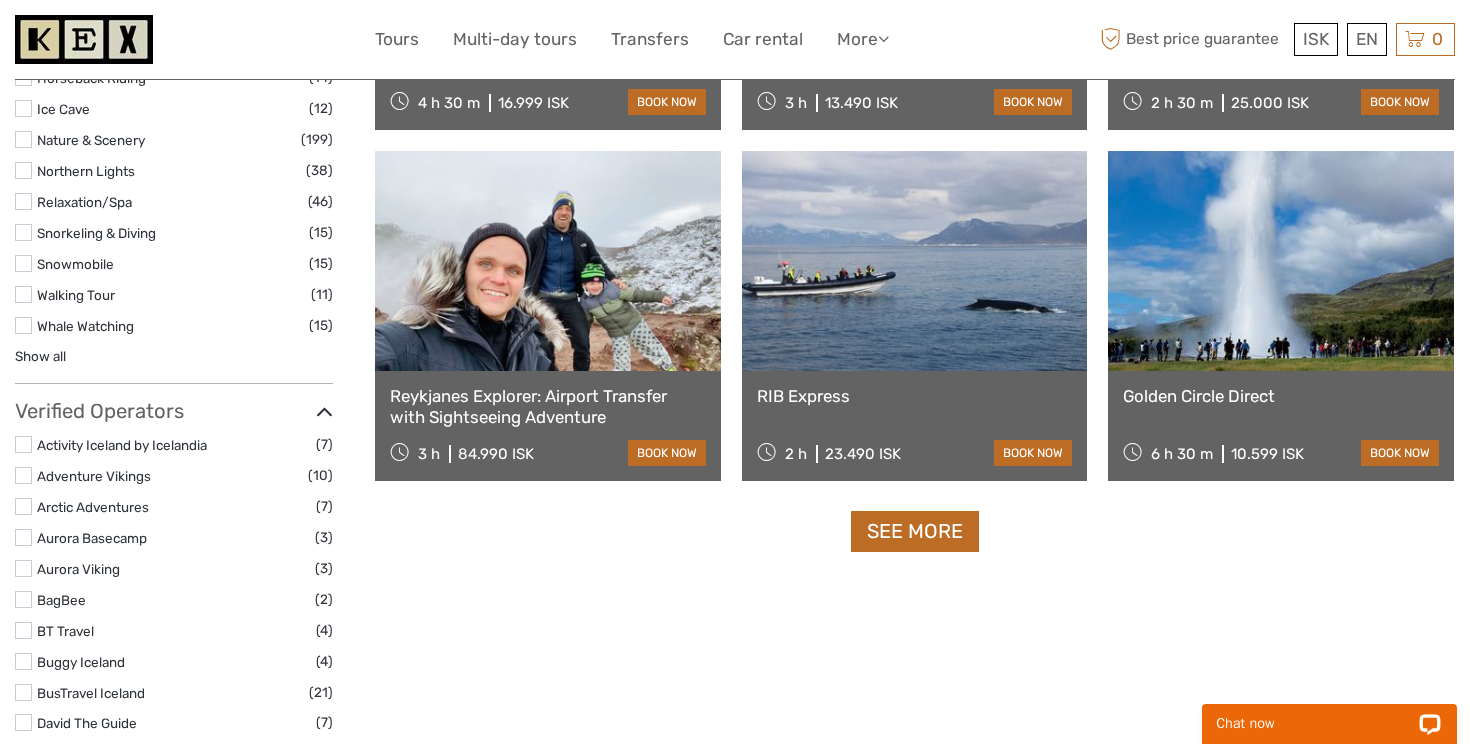 scroll, scrollTop: 1944, scrollLeft: 0, axis: vertical 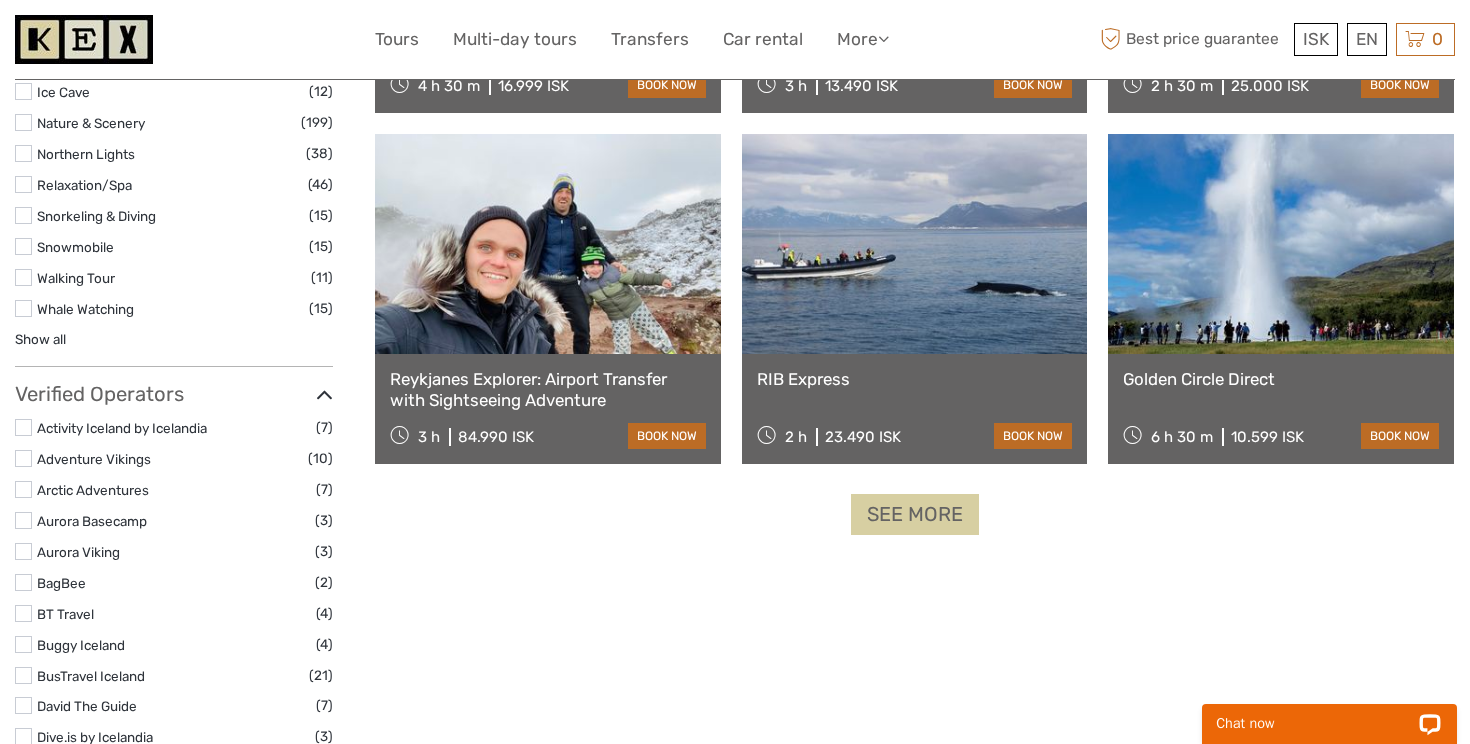 click on "See more" at bounding box center [915, 514] 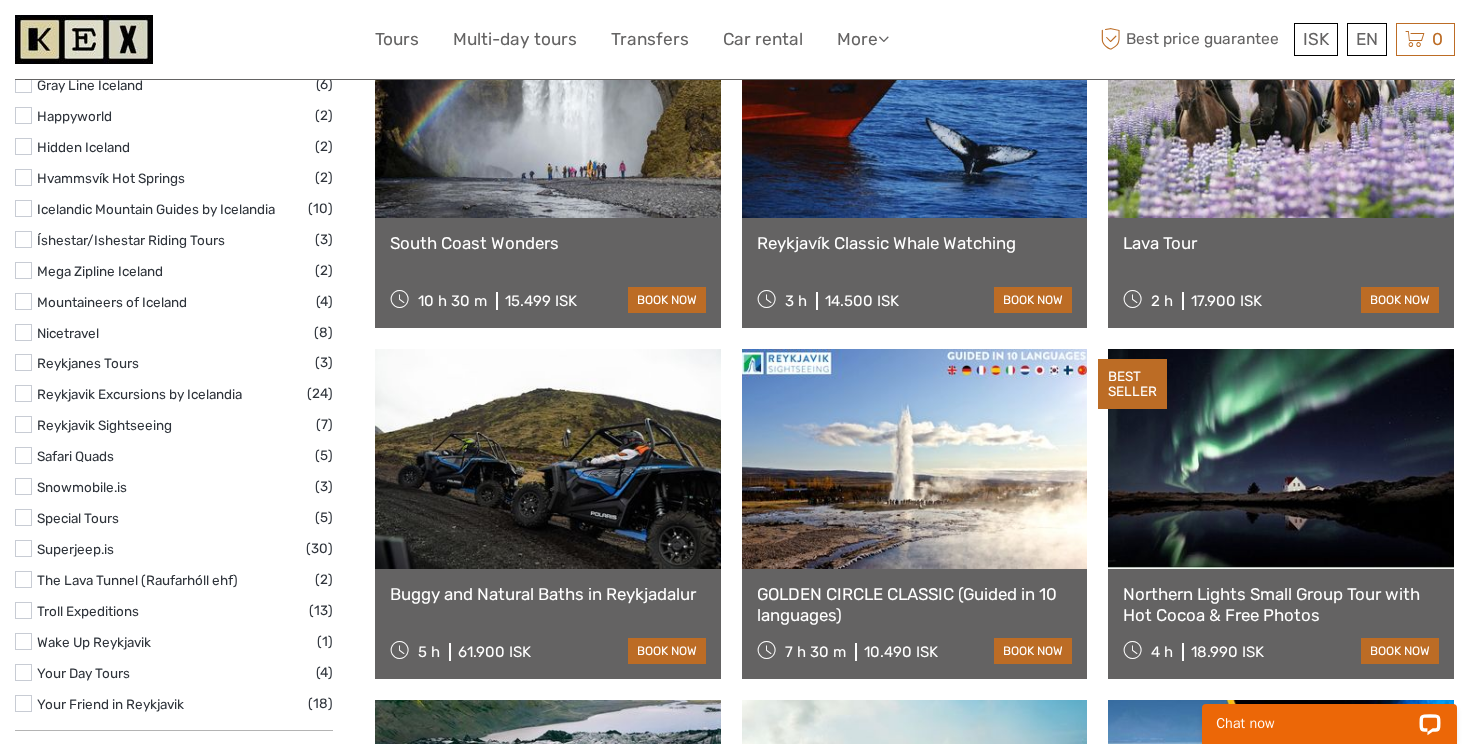 scroll, scrollTop: 2769, scrollLeft: 0, axis: vertical 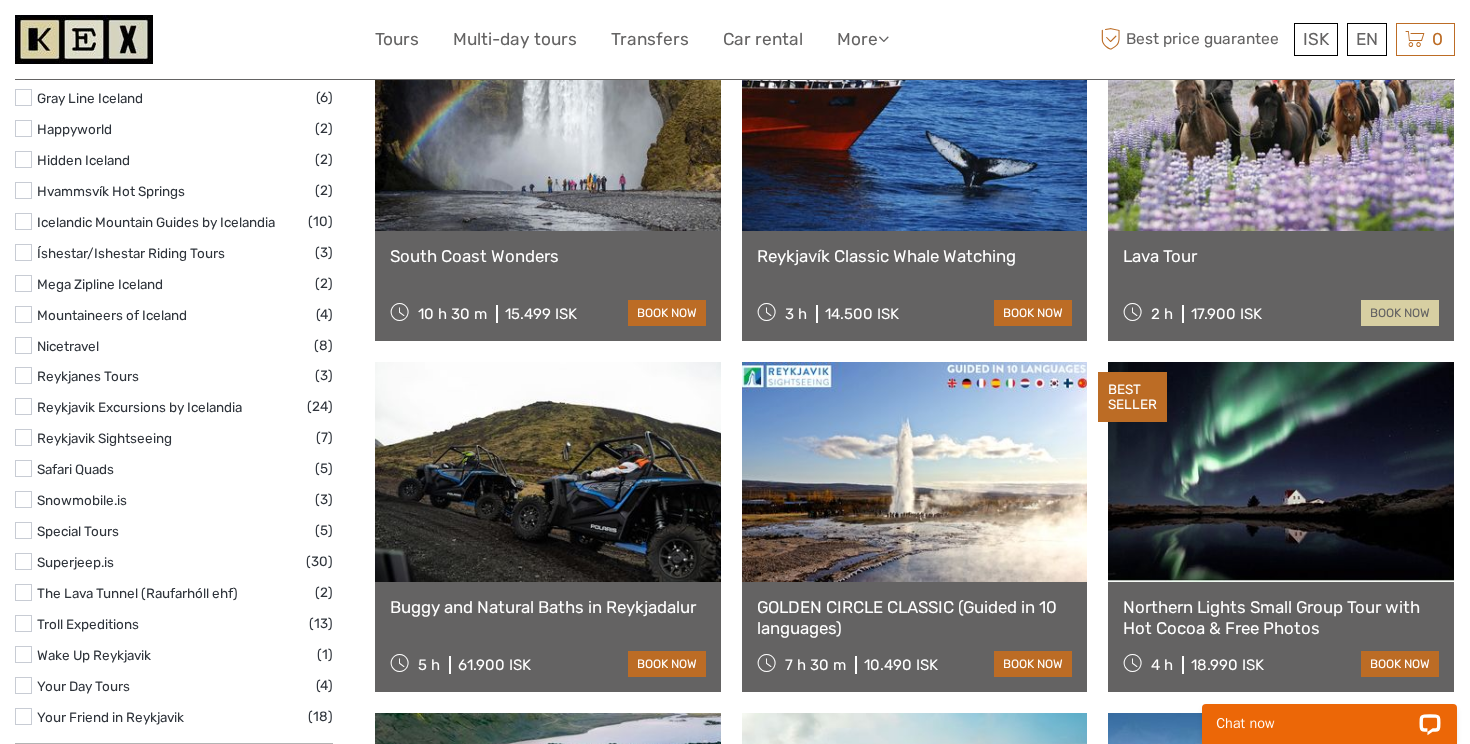 click on "book now" at bounding box center (1400, 313) 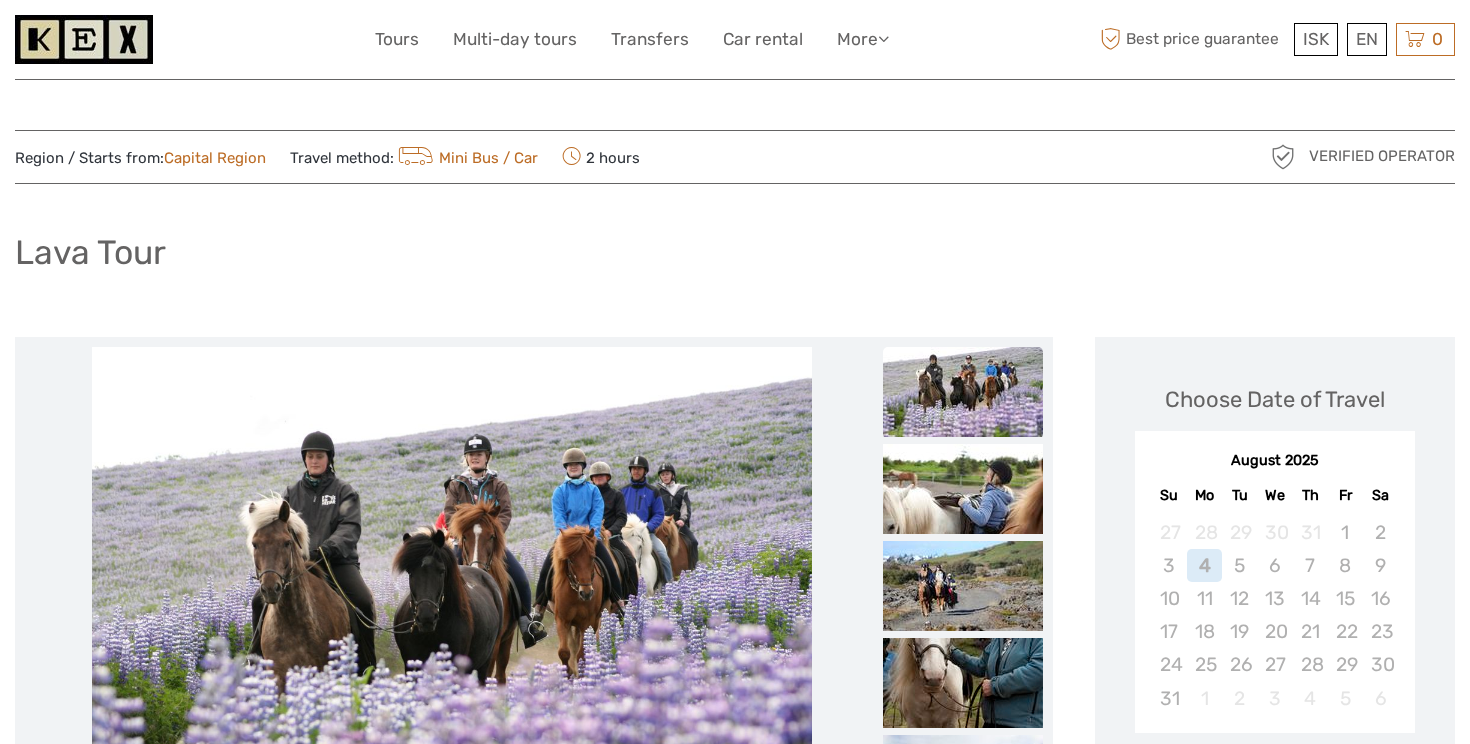 scroll, scrollTop: 273, scrollLeft: 0, axis: vertical 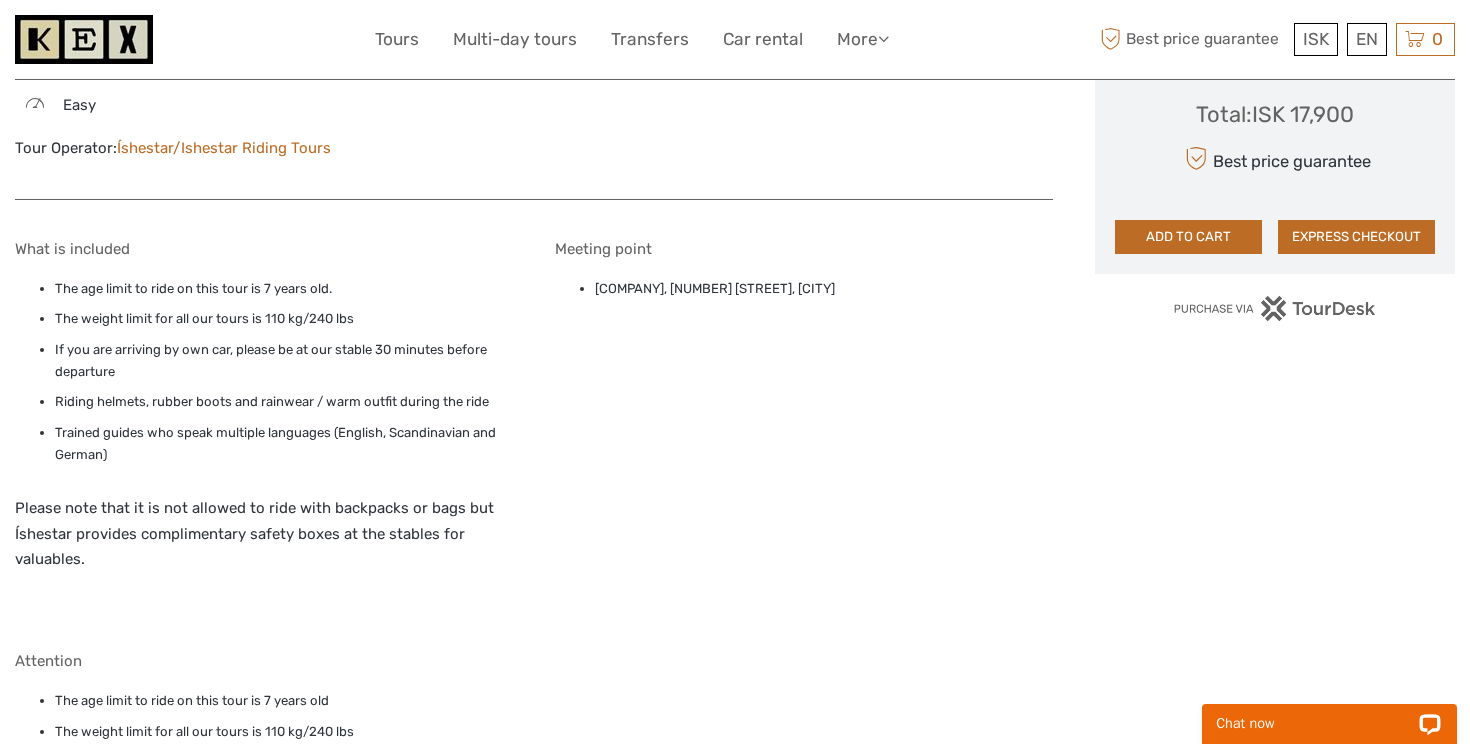 drag, startPoint x: 815, startPoint y: 301, endPoint x: 572, endPoint y: 310, distance: 243.16661 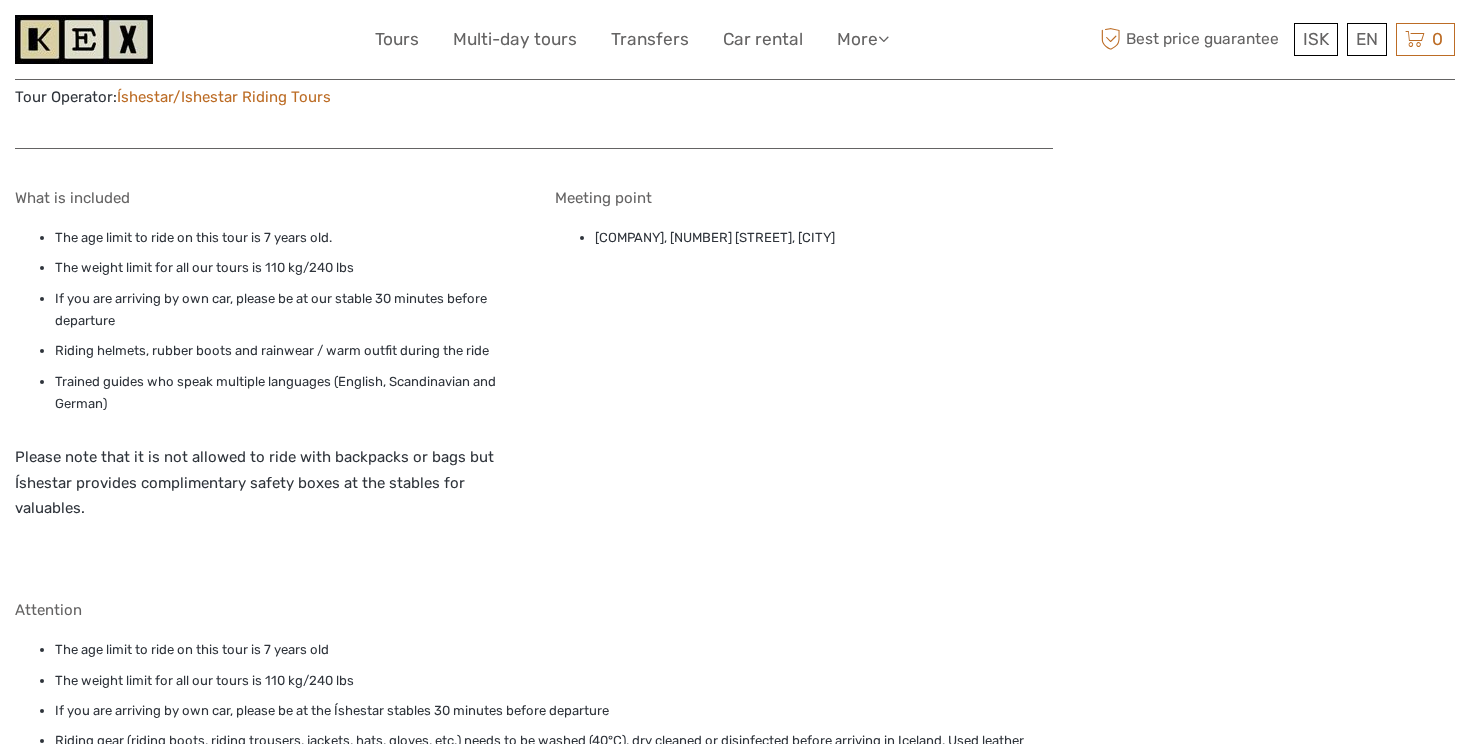 scroll, scrollTop: 1563, scrollLeft: 0, axis: vertical 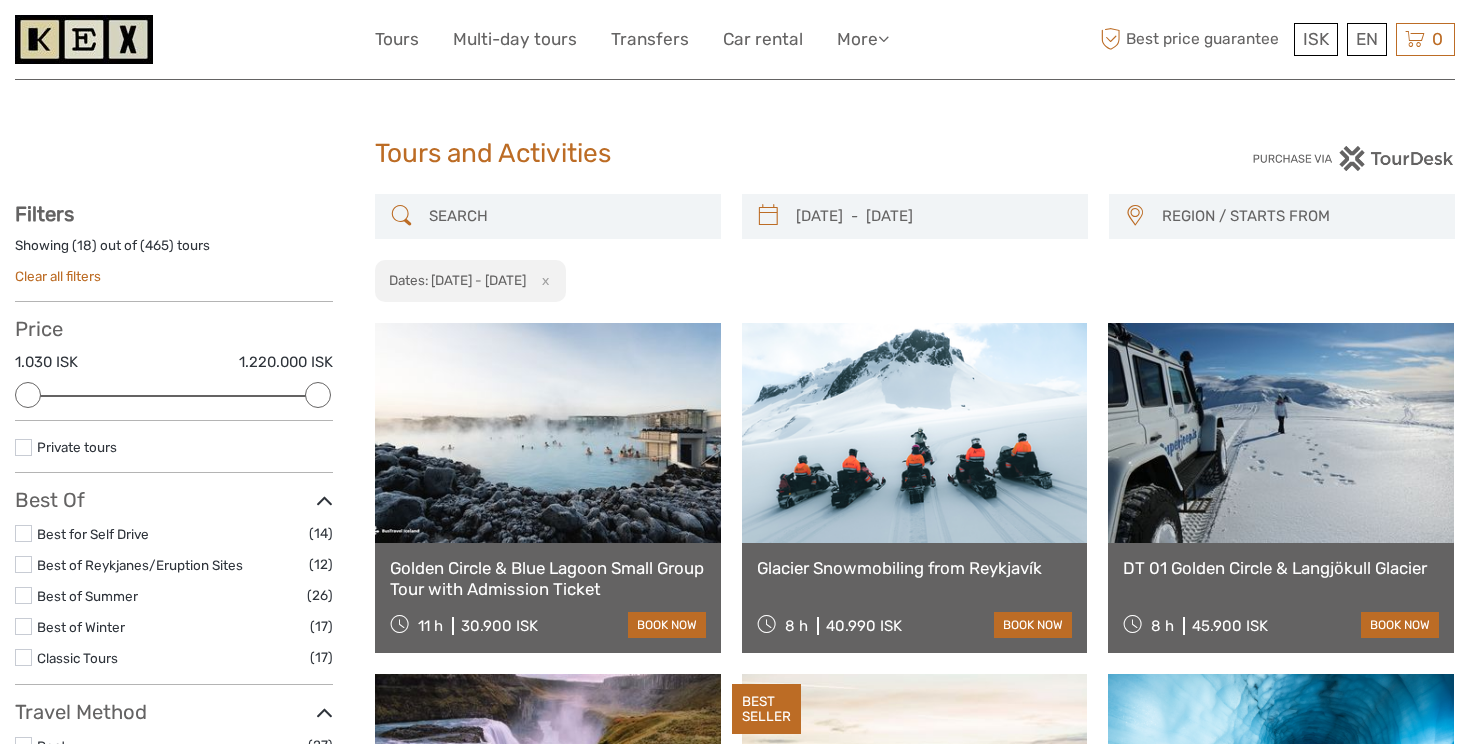 select 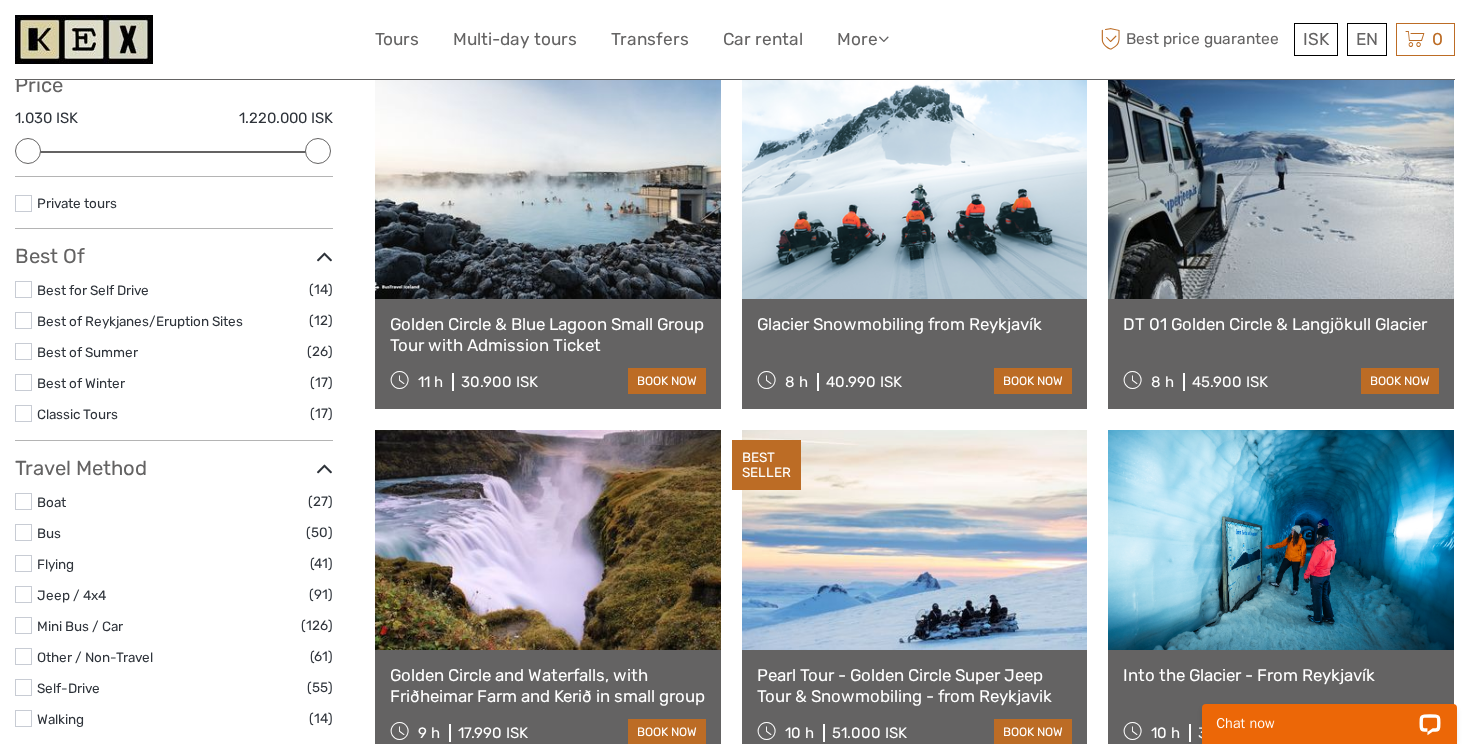 scroll, scrollTop: 0, scrollLeft: 0, axis: both 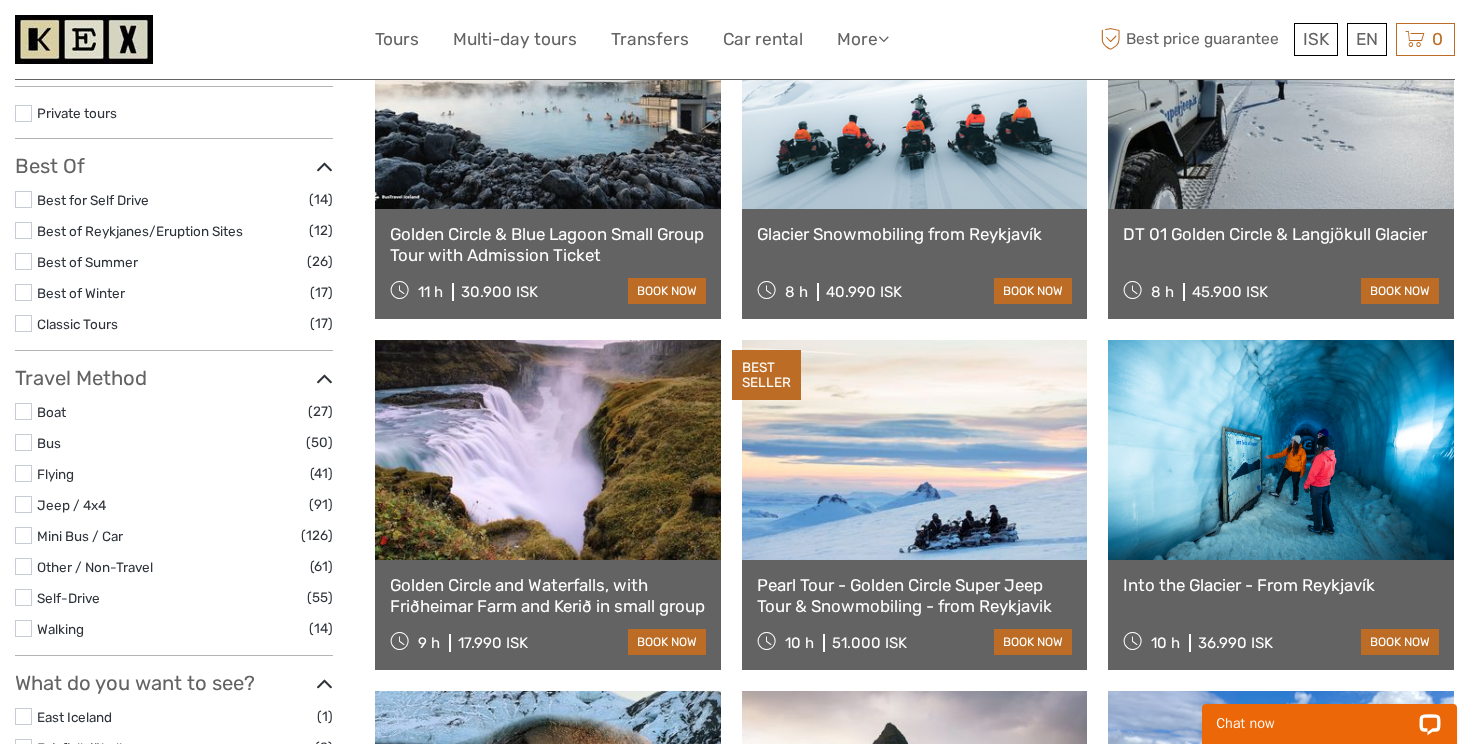 click on "Pearl Tour - Golden Circle Super Jeep Tour & Snowmobiling - from Reykjavik" at bounding box center (915, 595) 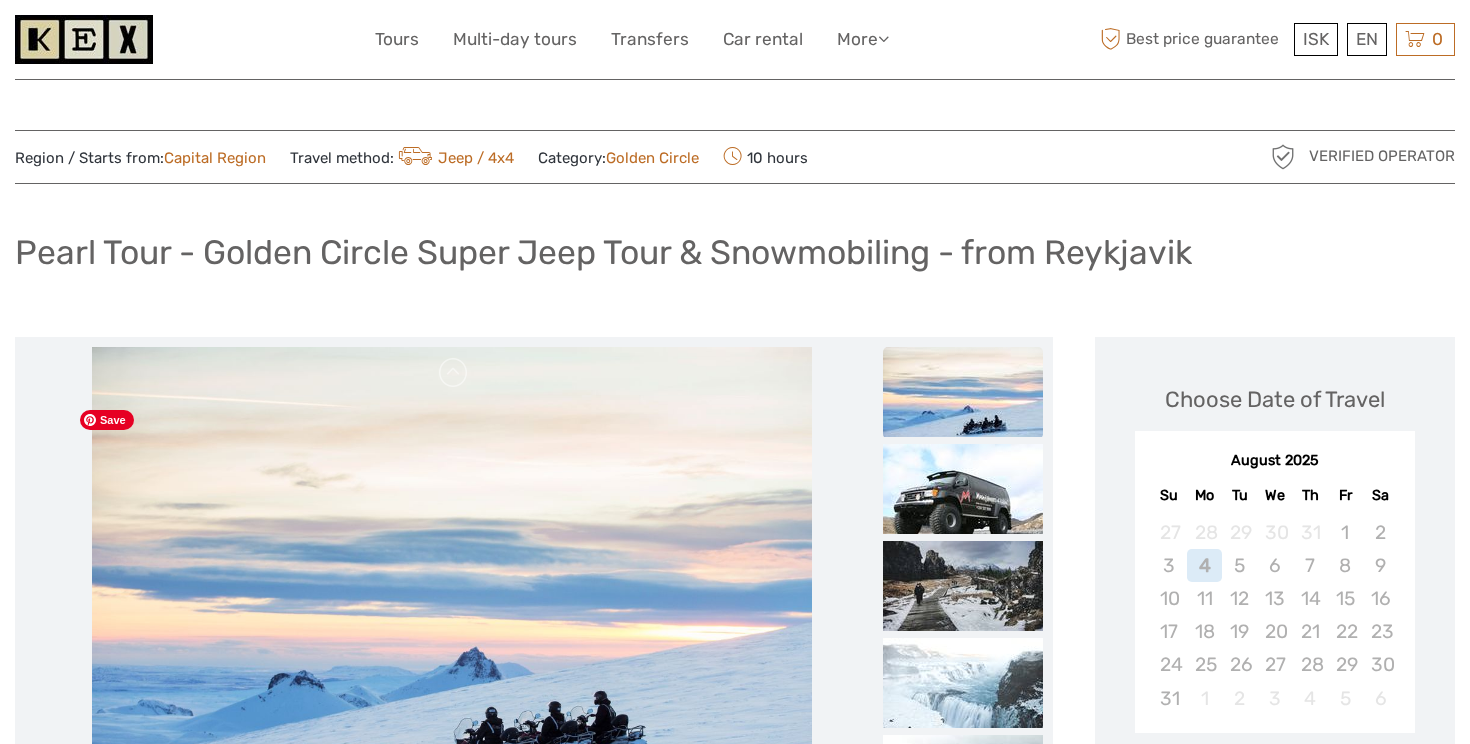scroll, scrollTop: 33, scrollLeft: 0, axis: vertical 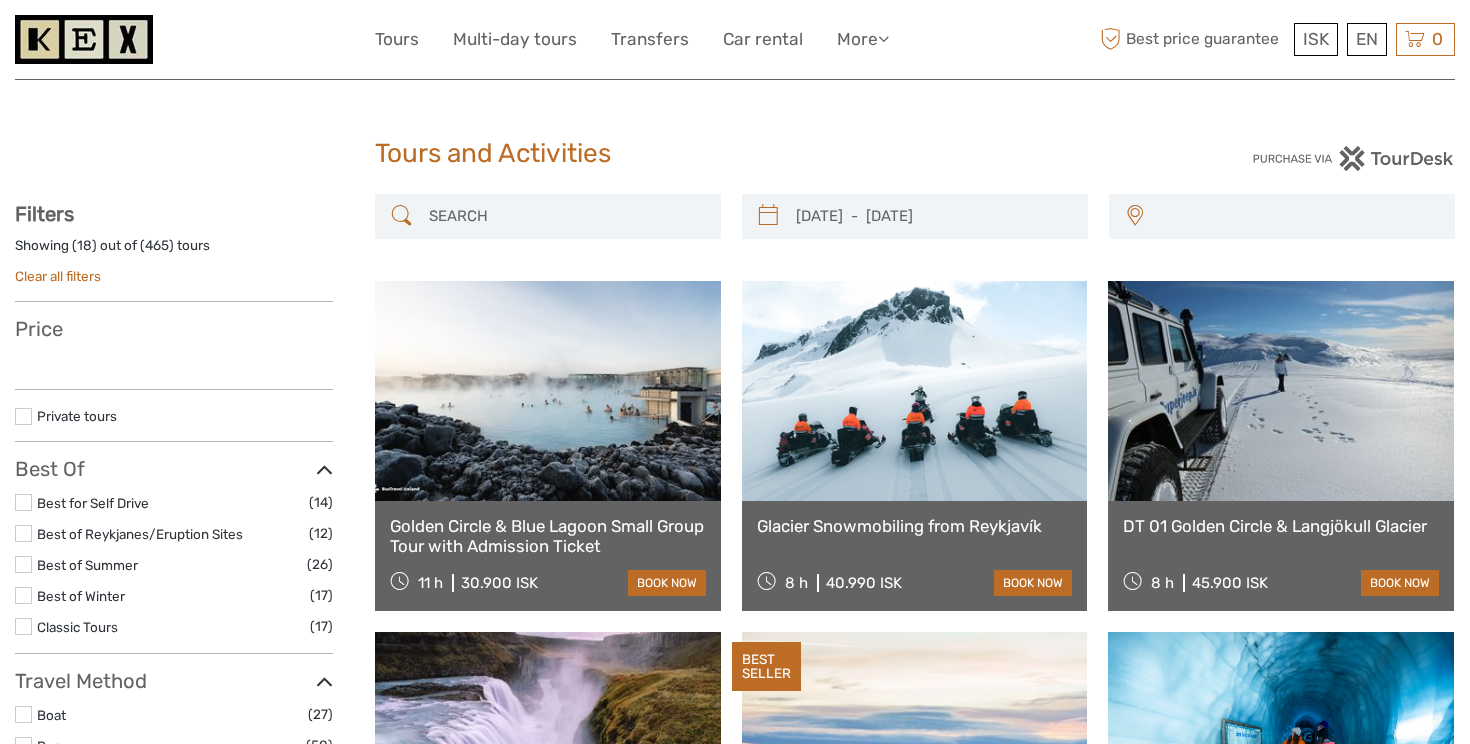 select 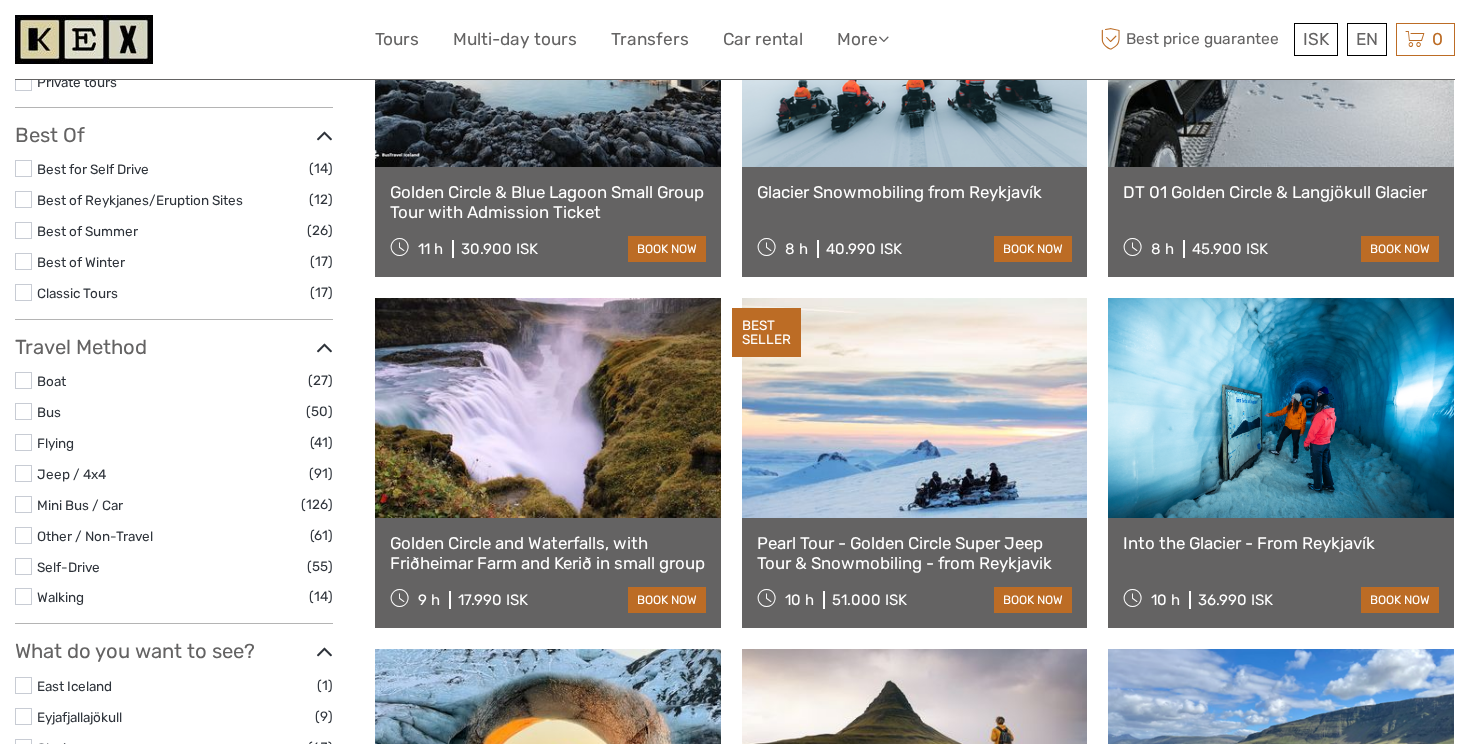 select 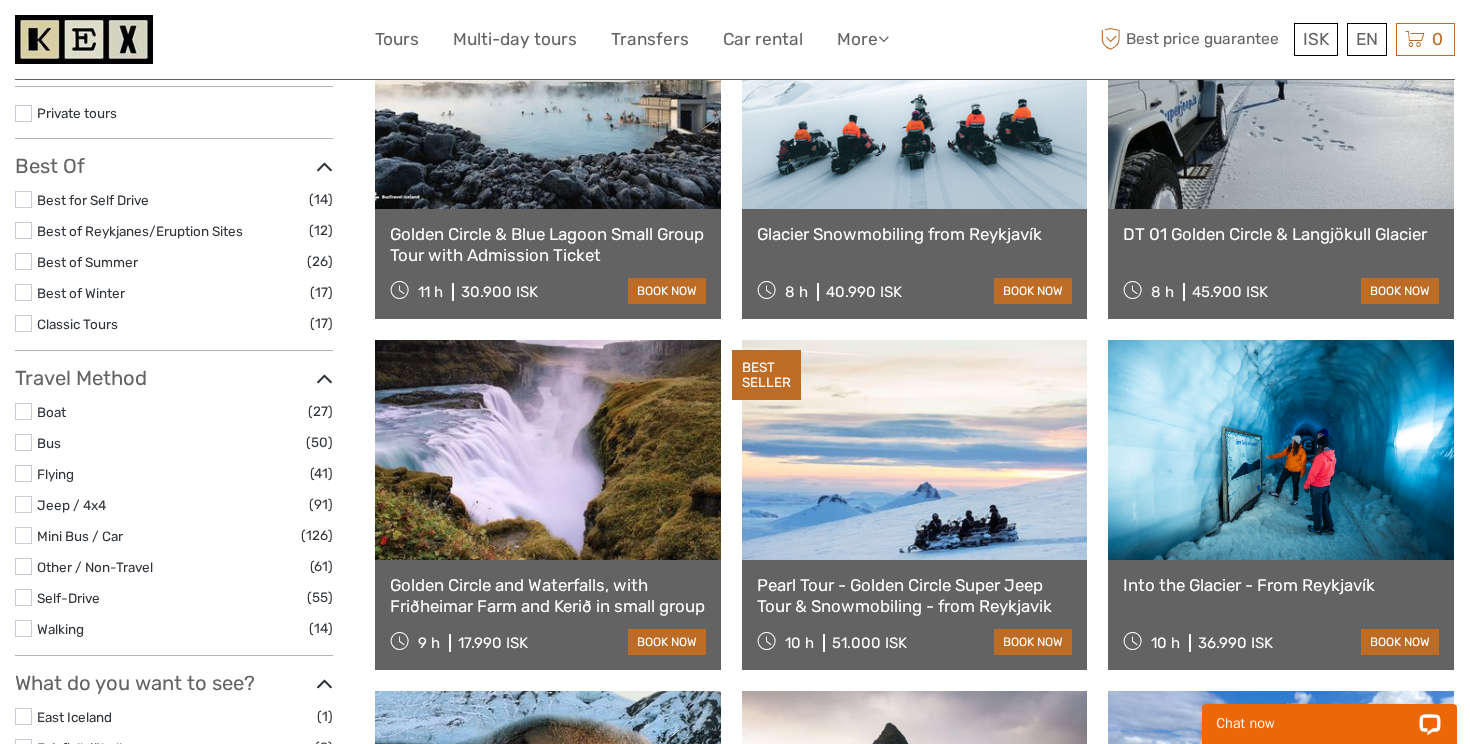 scroll, scrollTop: 0, scrollLeft: 0, axis: both 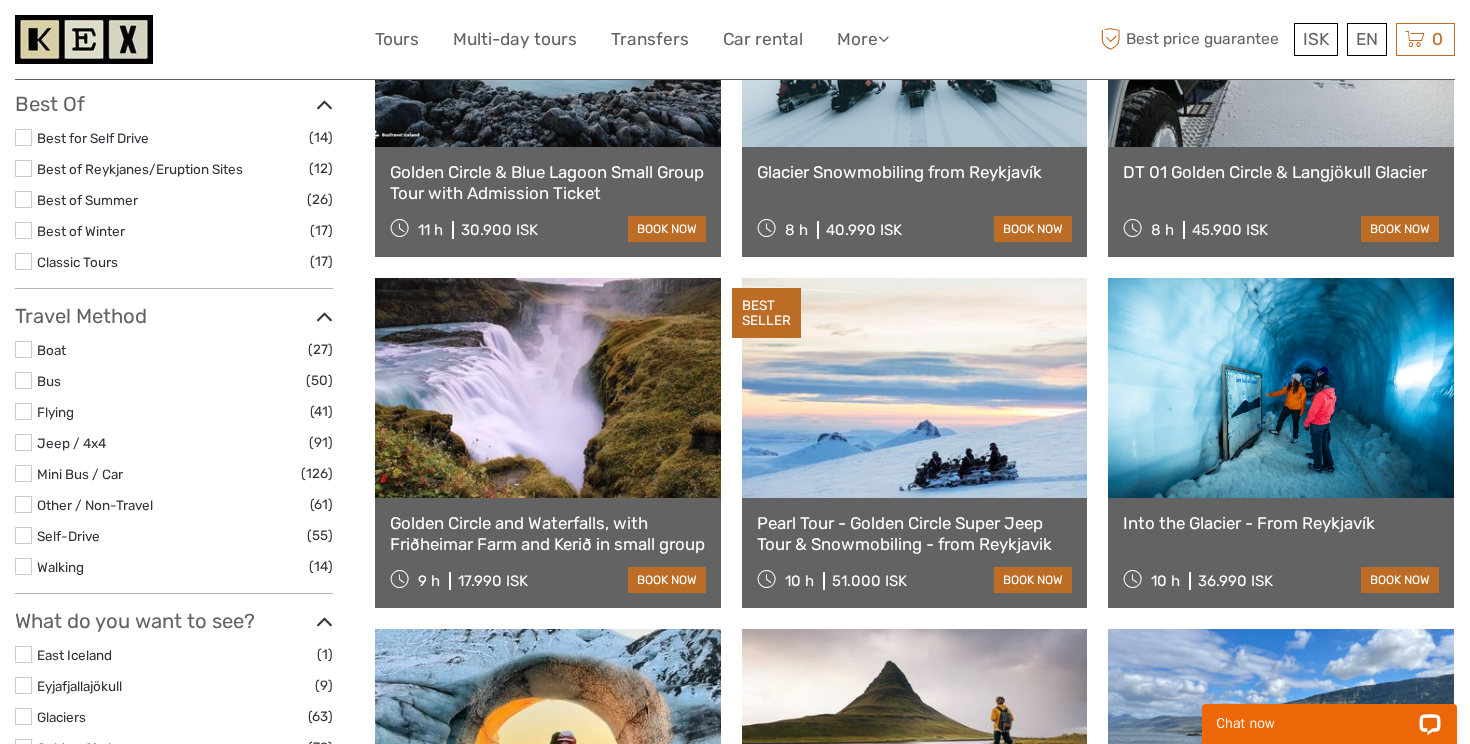 click on "Golden Circle and Waterfalls, with Friðheimar Farm and Kerið in small group" at bounding box center [548, 533] 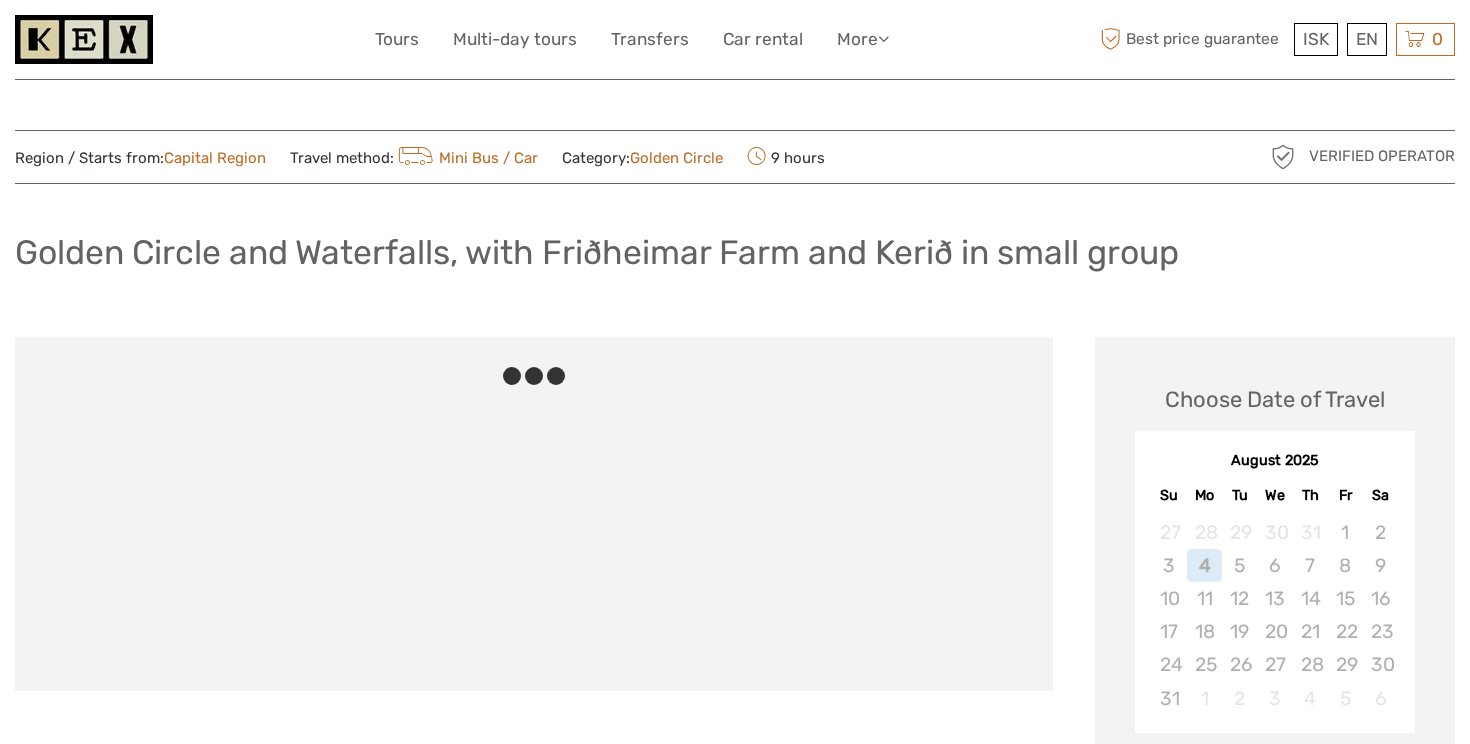 scroll, scrollTop: 0, scrollLeft: 0, axis: both 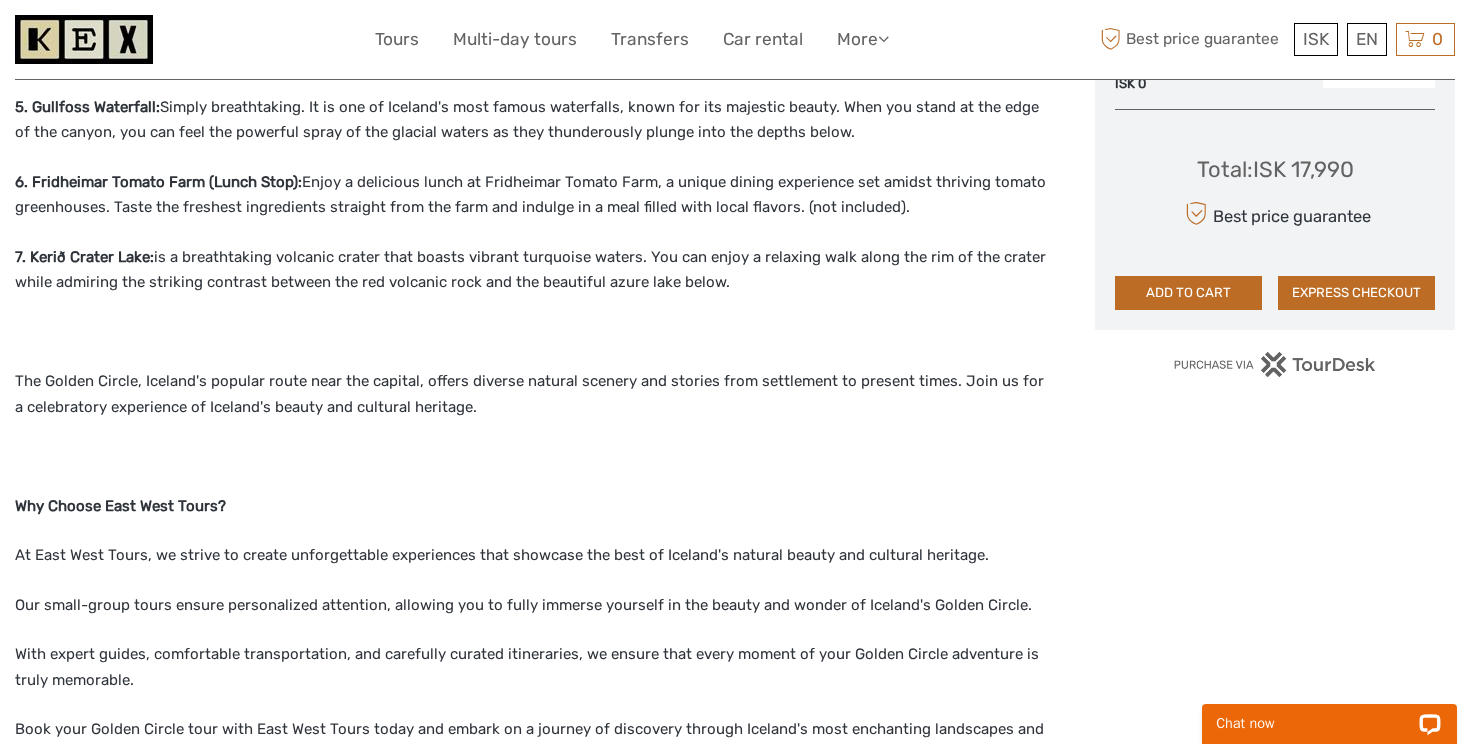 click on "7. Kerið Crater Lake:  is a breathtaking volcanic crater that boasts vibrant turquoise waters. You can enjoy a relaxing walk along the rim of the crater while admiring the striking contrast between the red volcanic rock and the beautiful azure lake below." at bounding box center [534, 270] 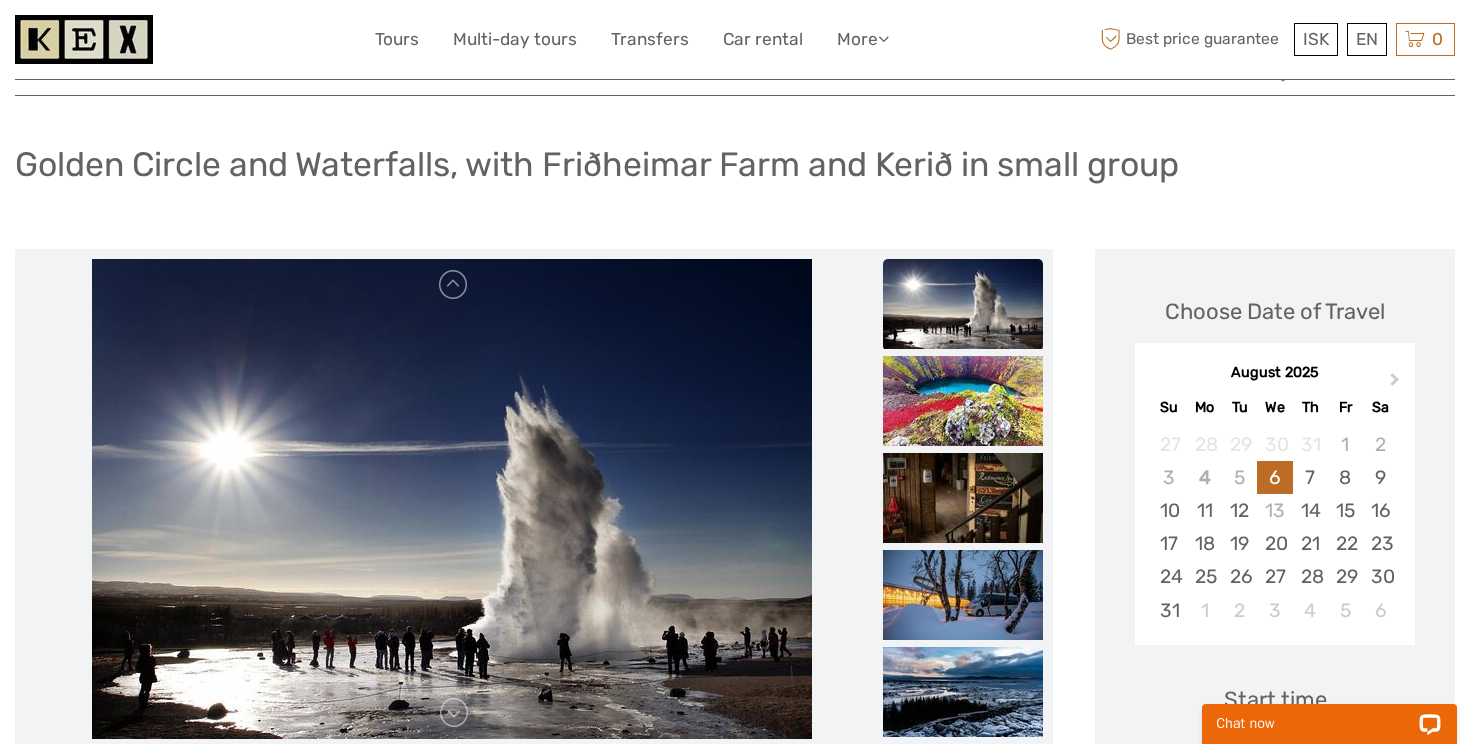 scroll, scrollTop: 89, scrollLeft: 0, axis: vertical 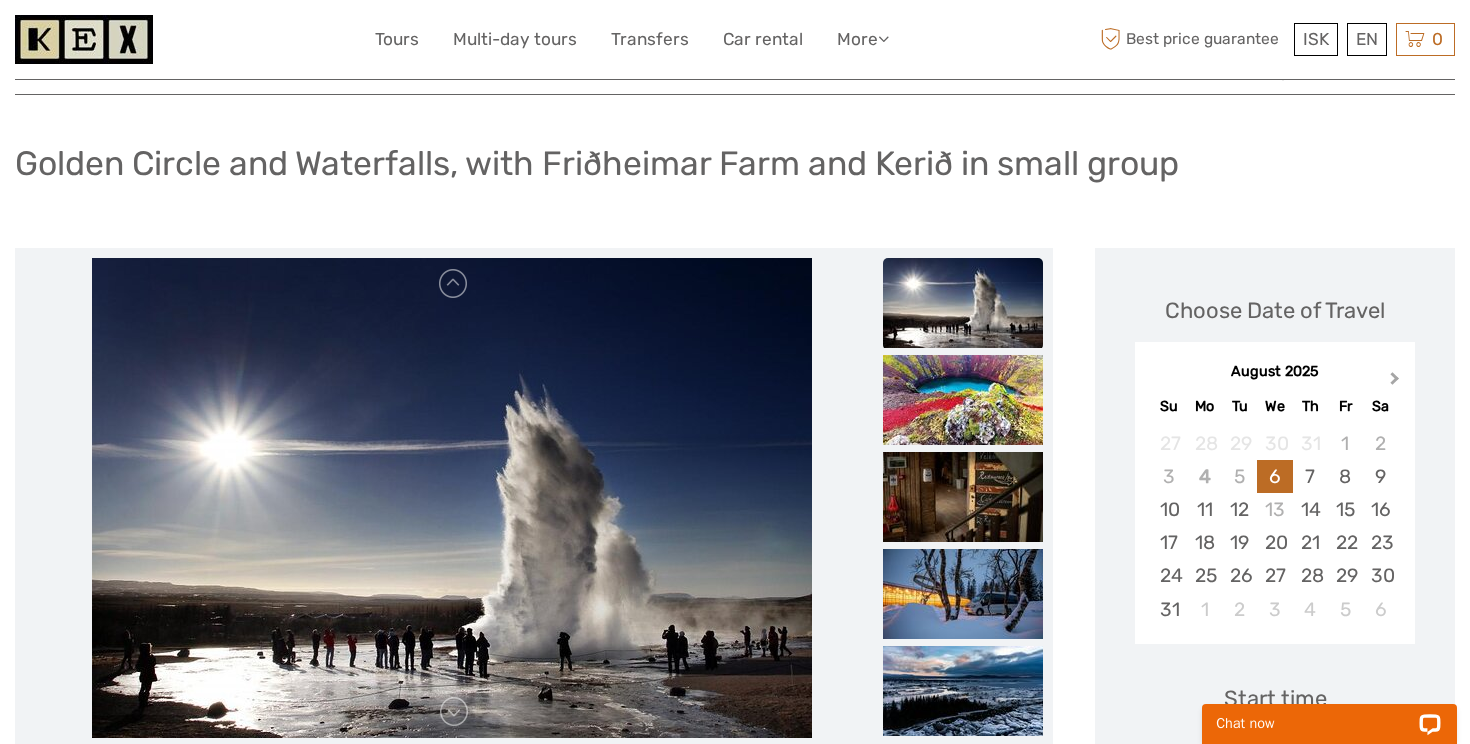click on "Next Month" at bounding box center (1395, 382) 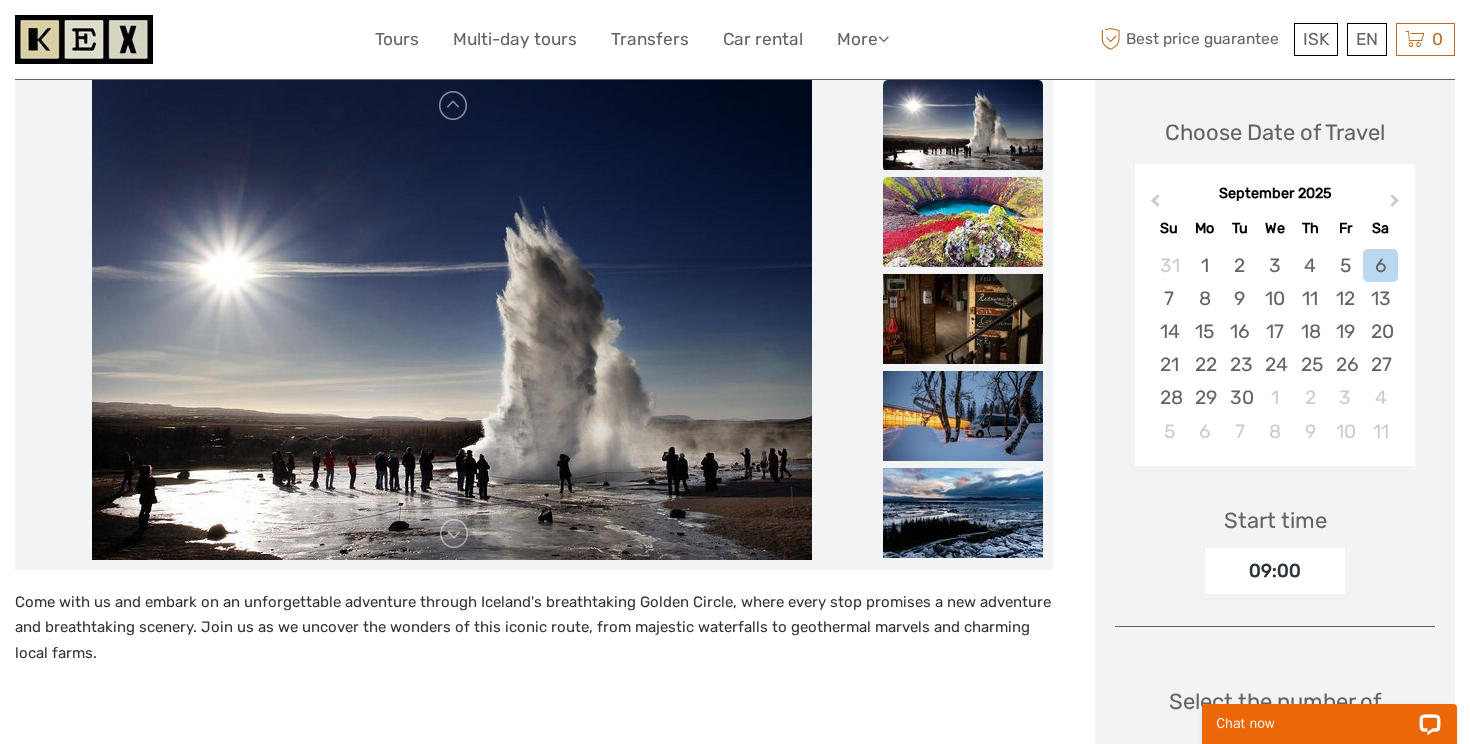 scroll, scrollTop: 306, scrollLeft: 0, axis: vertical 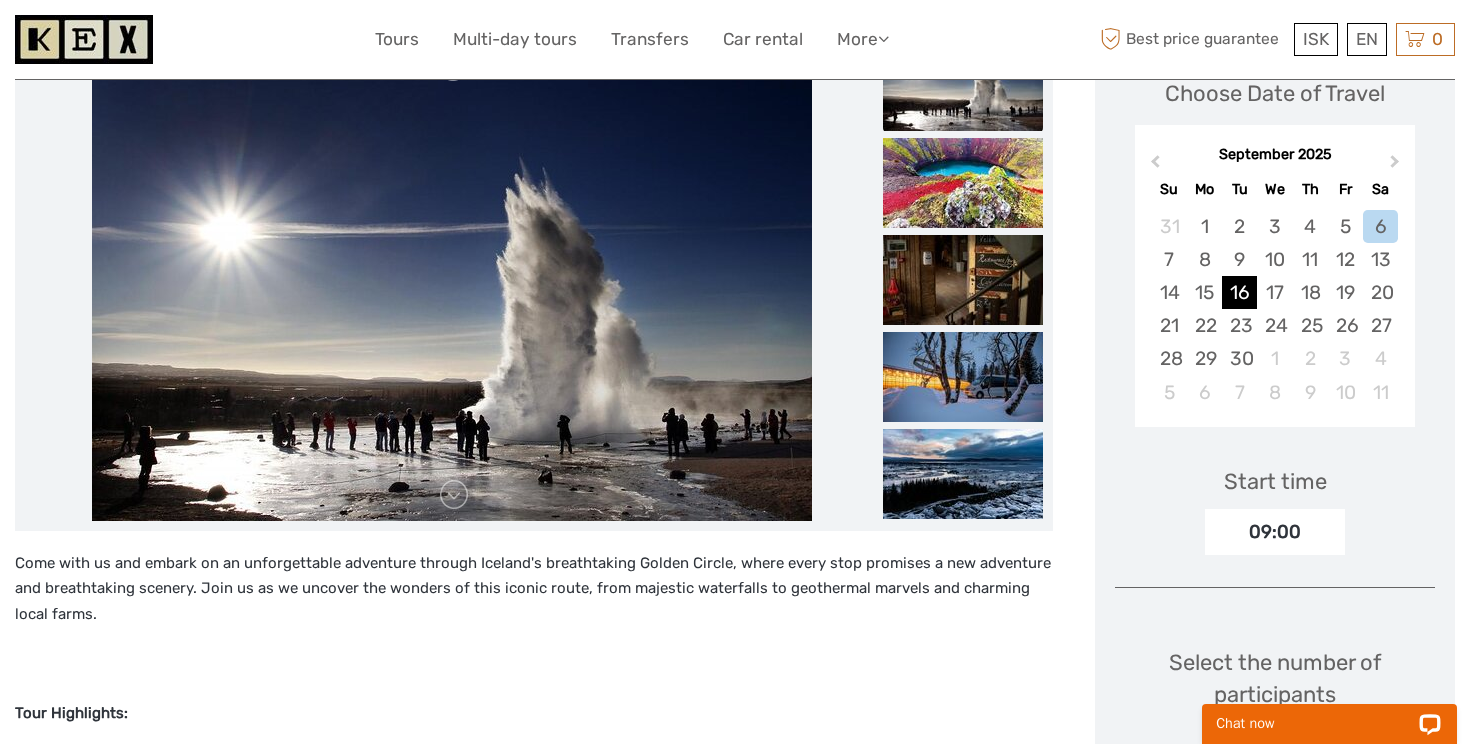 click on "16" at bounding box center [1239, 292] 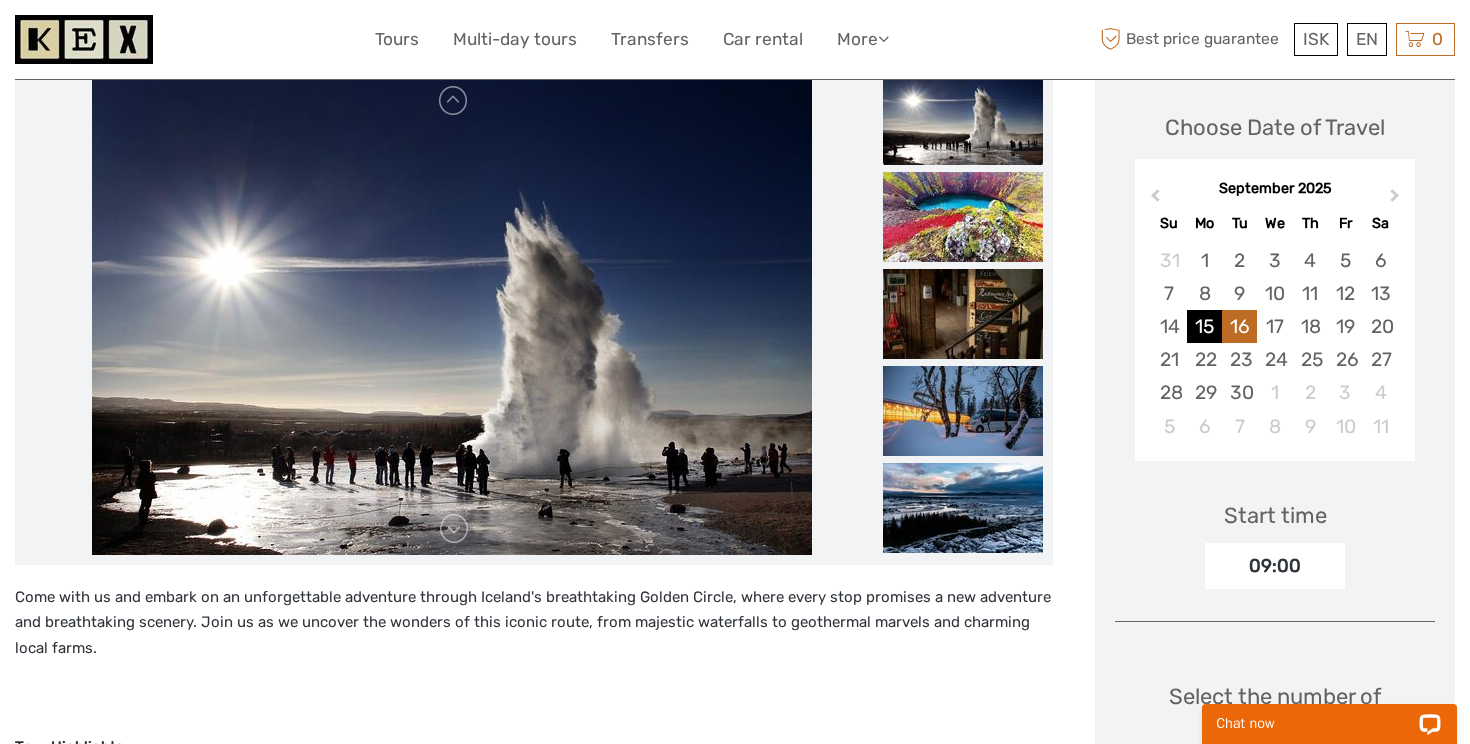 scroll, scrollTop: 269, scrollLeft: 0, axis: vertical 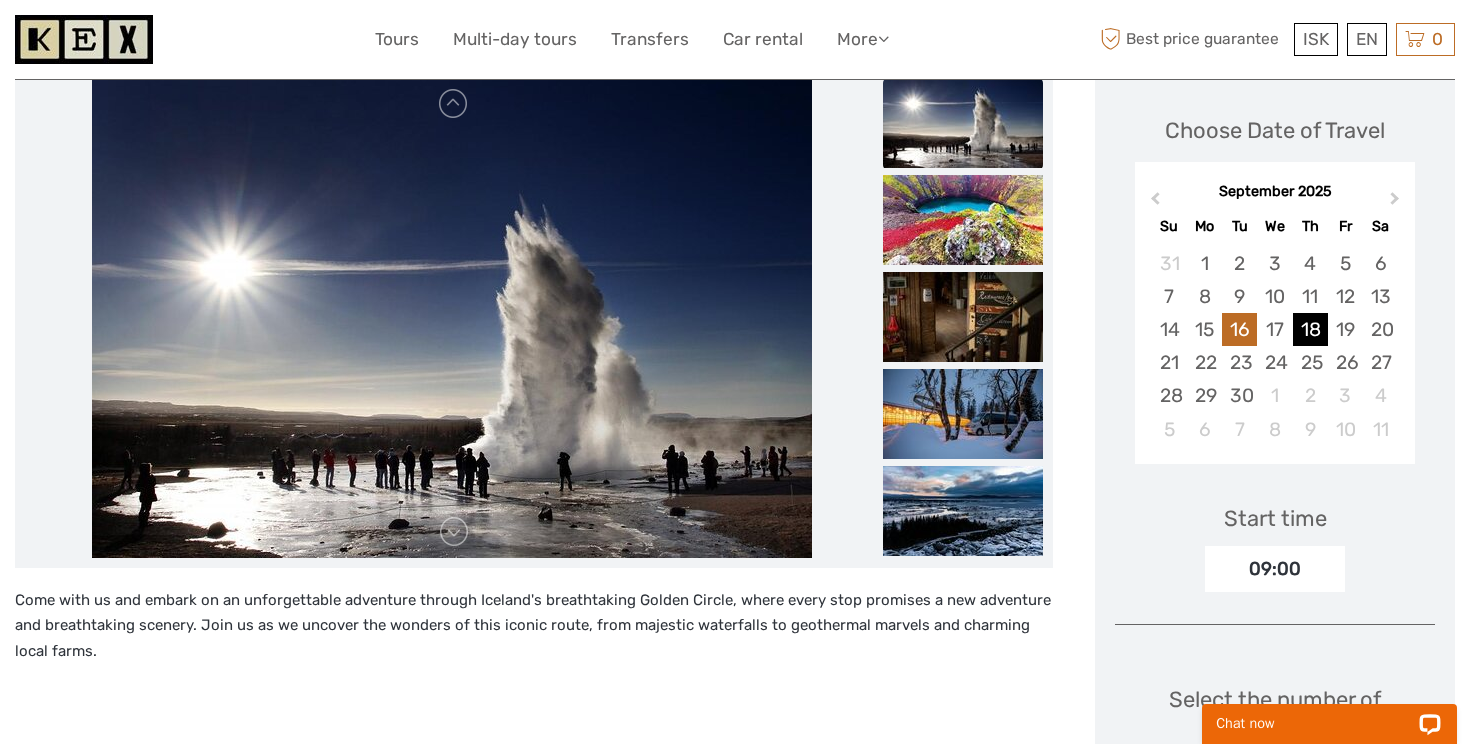 click on "18" at bounding box center (1310, 329) 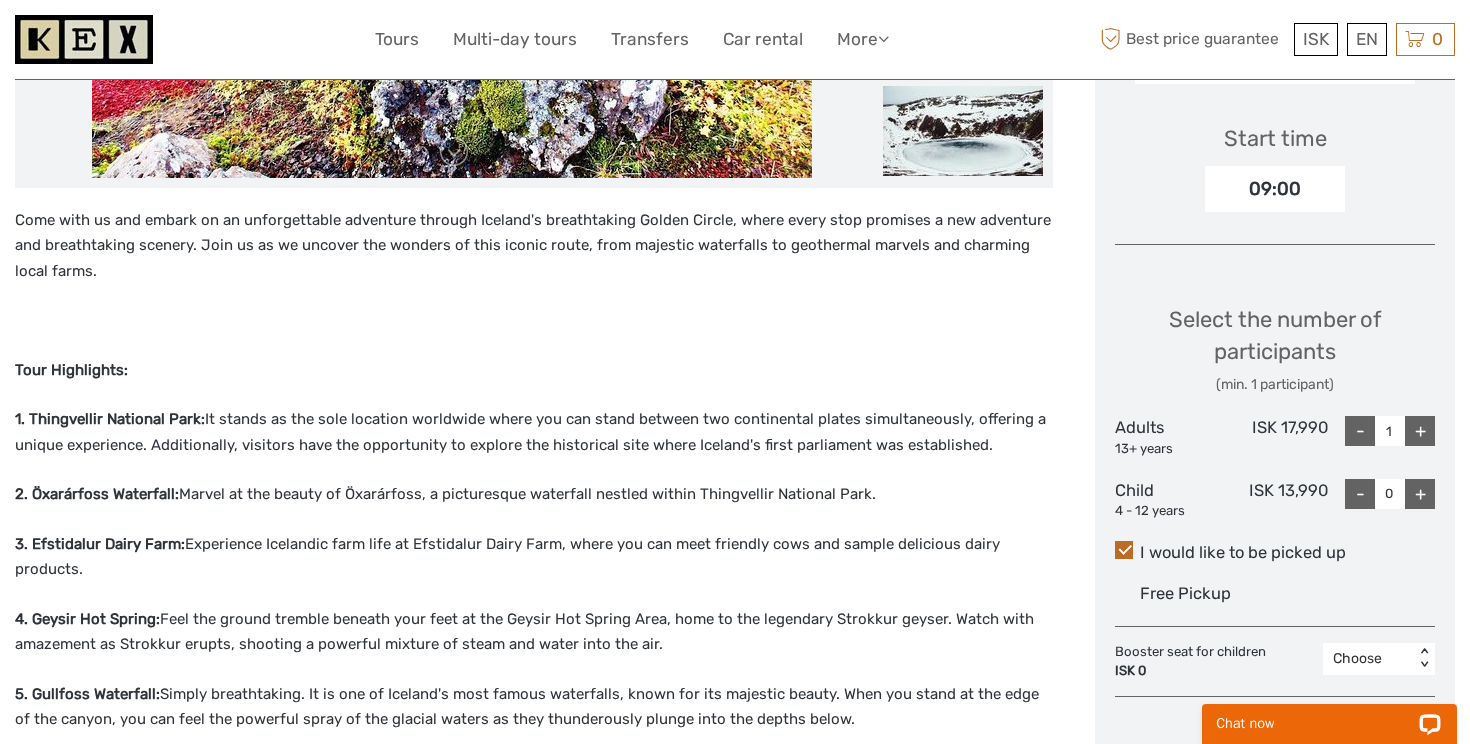 scroll, scrollTop: 630, scrollLeft: 0, axis: vertical 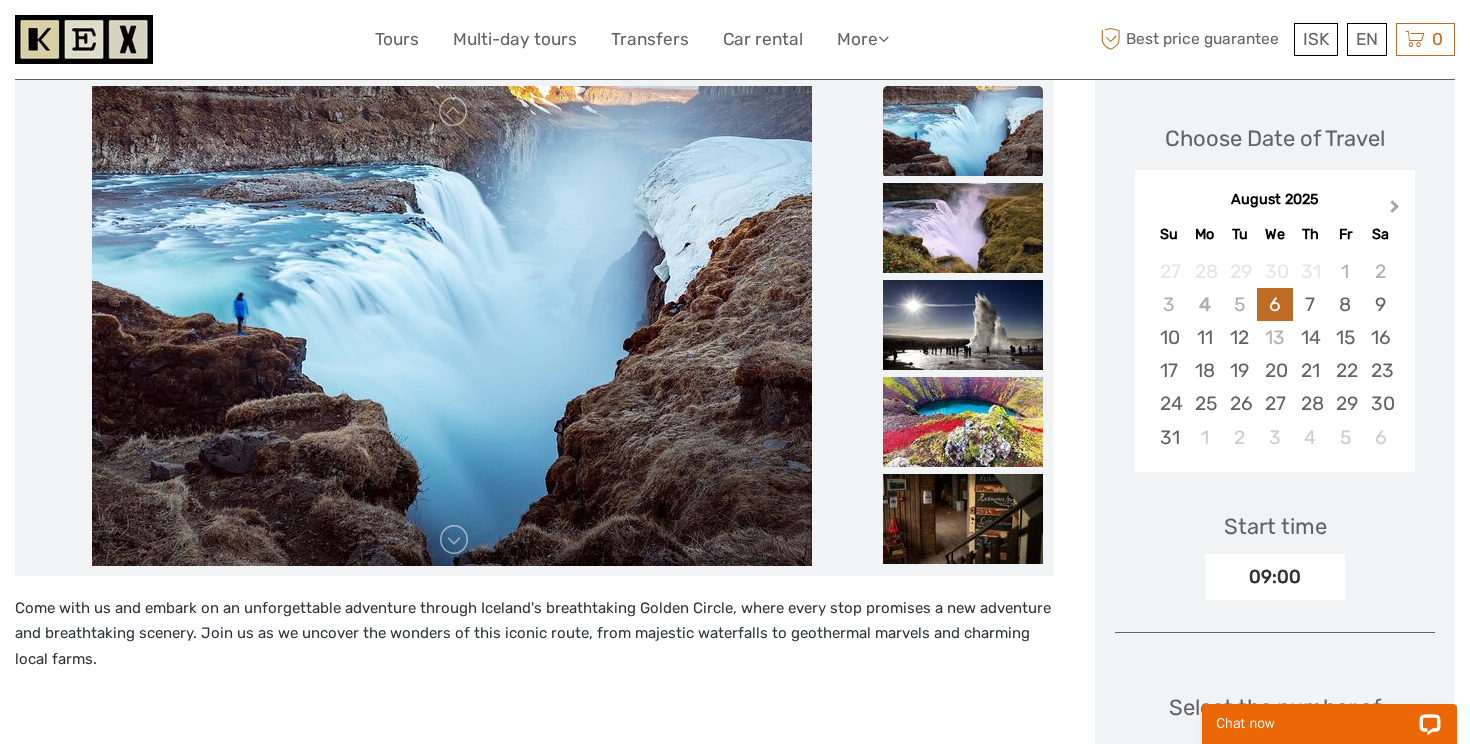 click on "Next Month" at bounding box center [1397, 211] 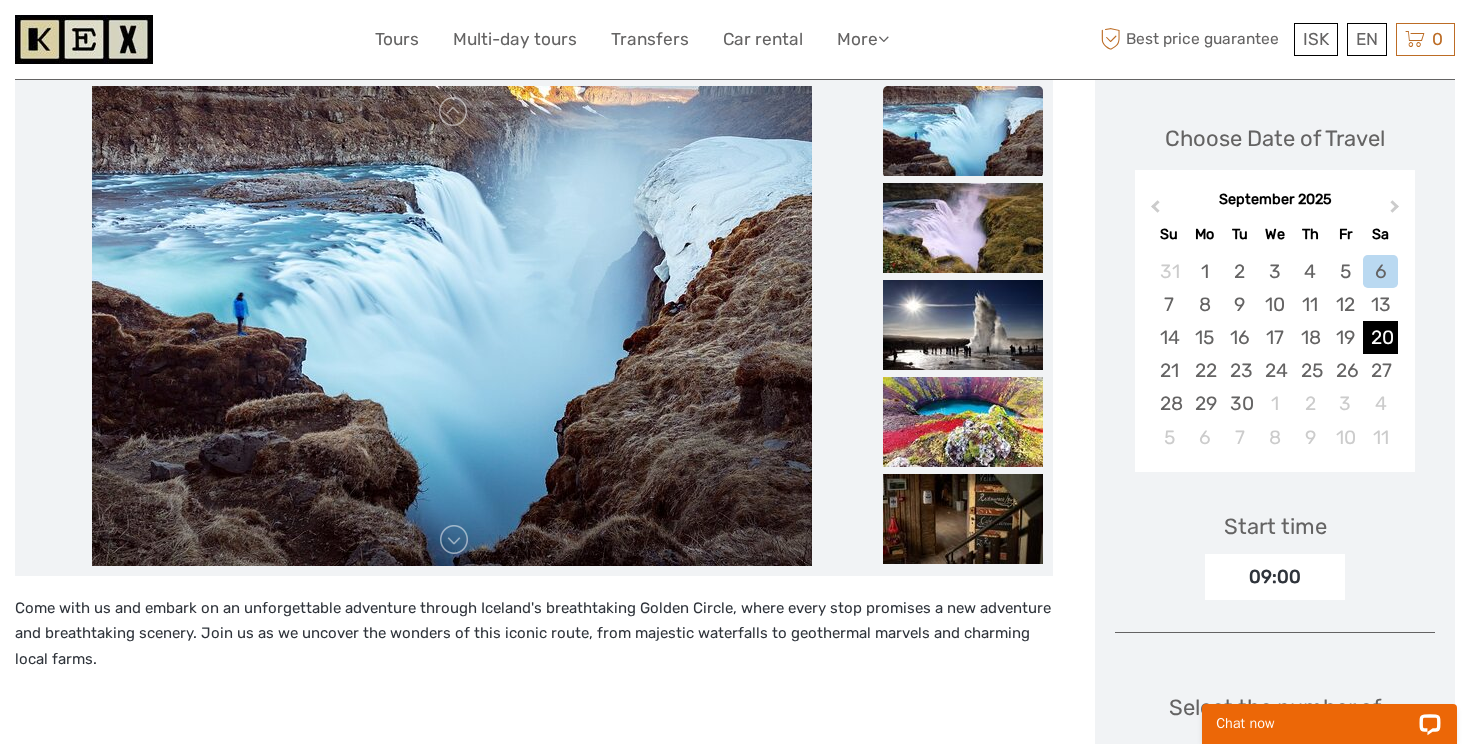 click on "20" at bounding box center [1380, 337] 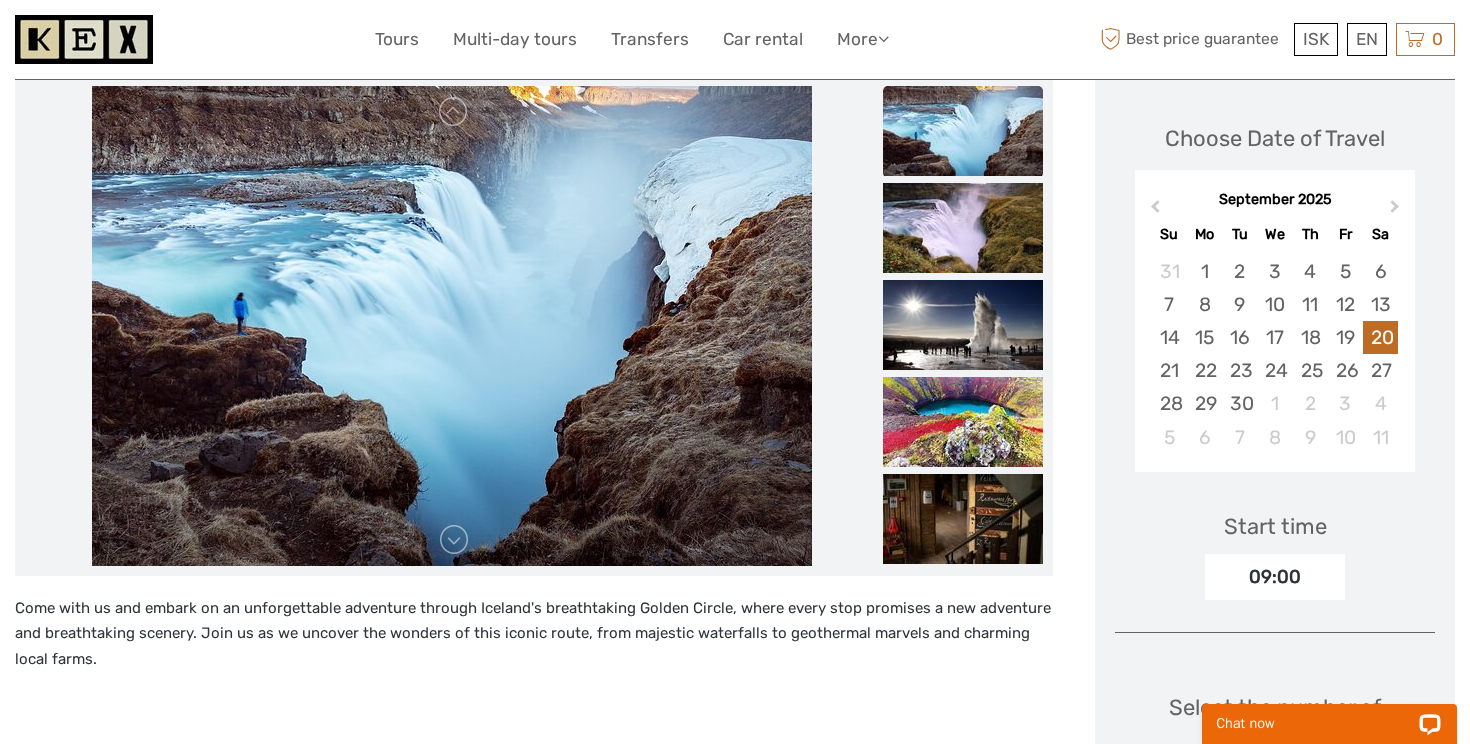 scroll, scrollTop: 292, scrollLeft: 0, axis: vertical 